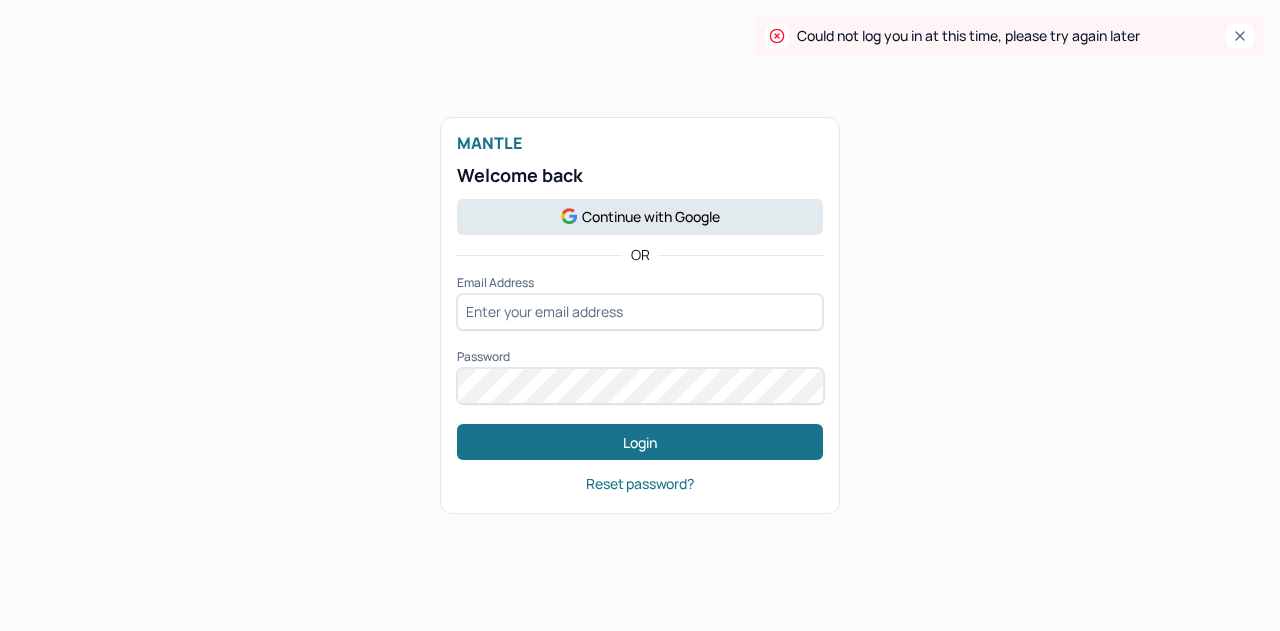 scroll, scrollTop: 0, scrollLeft: 0, axis: both 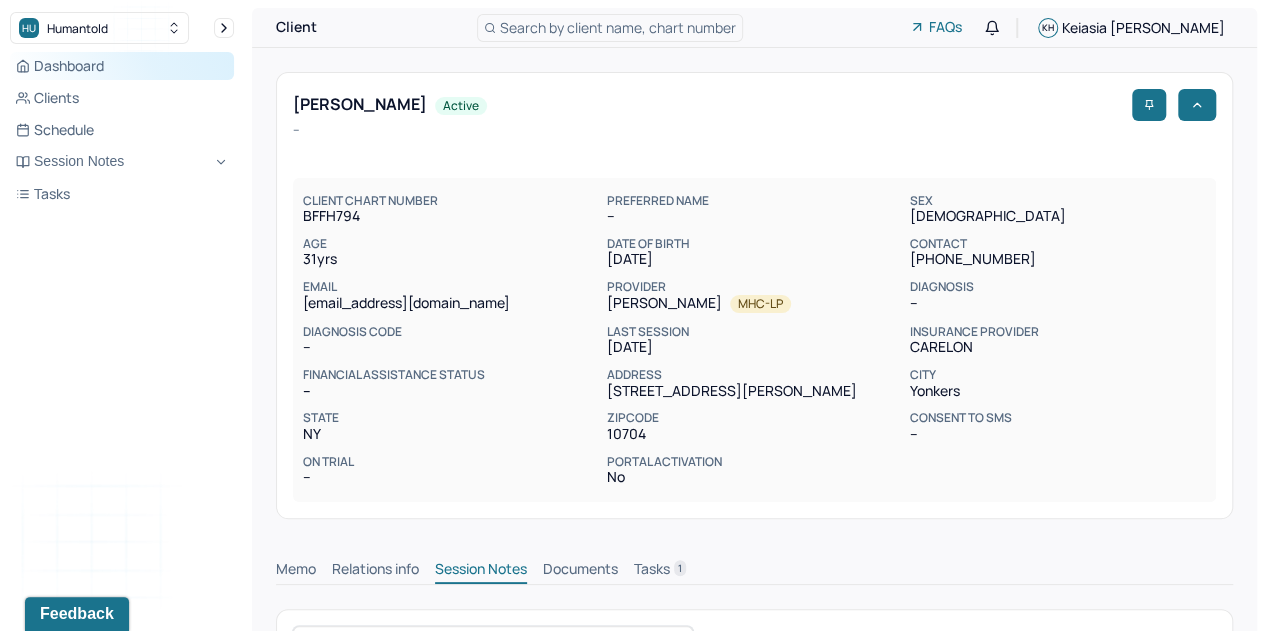 click on "Dashboard" at bounding box center (122, 66) 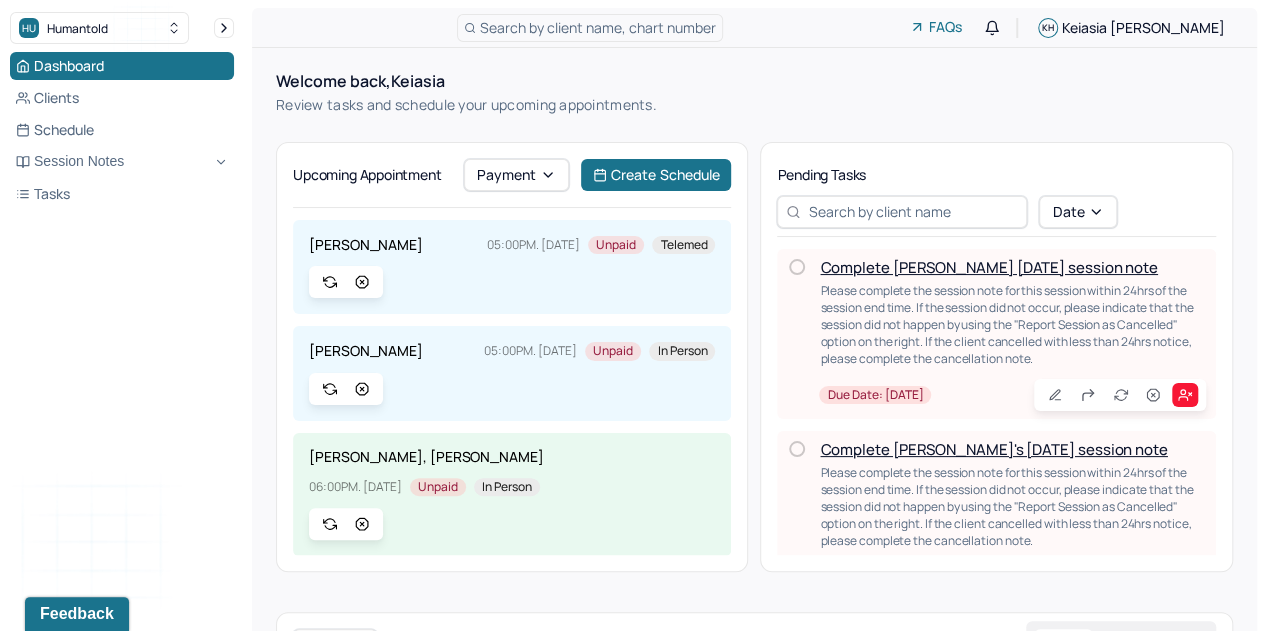 click on "Complete [PERSON_NAME] [DATE] session note" at bounding box center (988, 267) 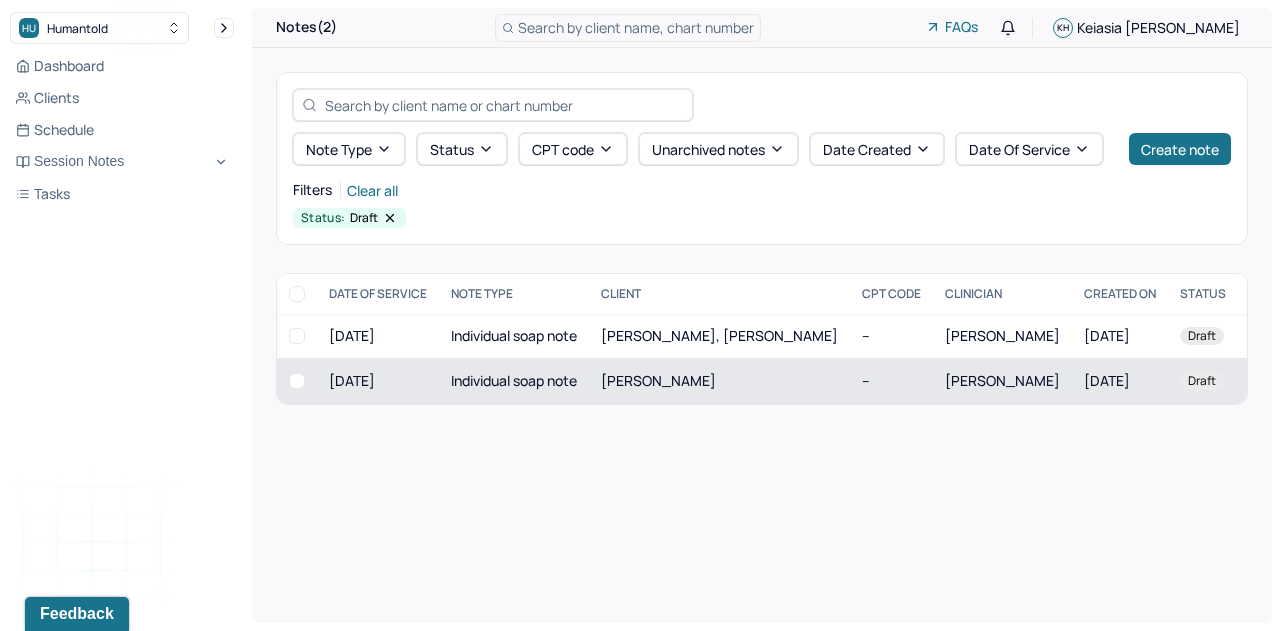 click on "[PERSON_NAME]" at bounding box center (658, 380) 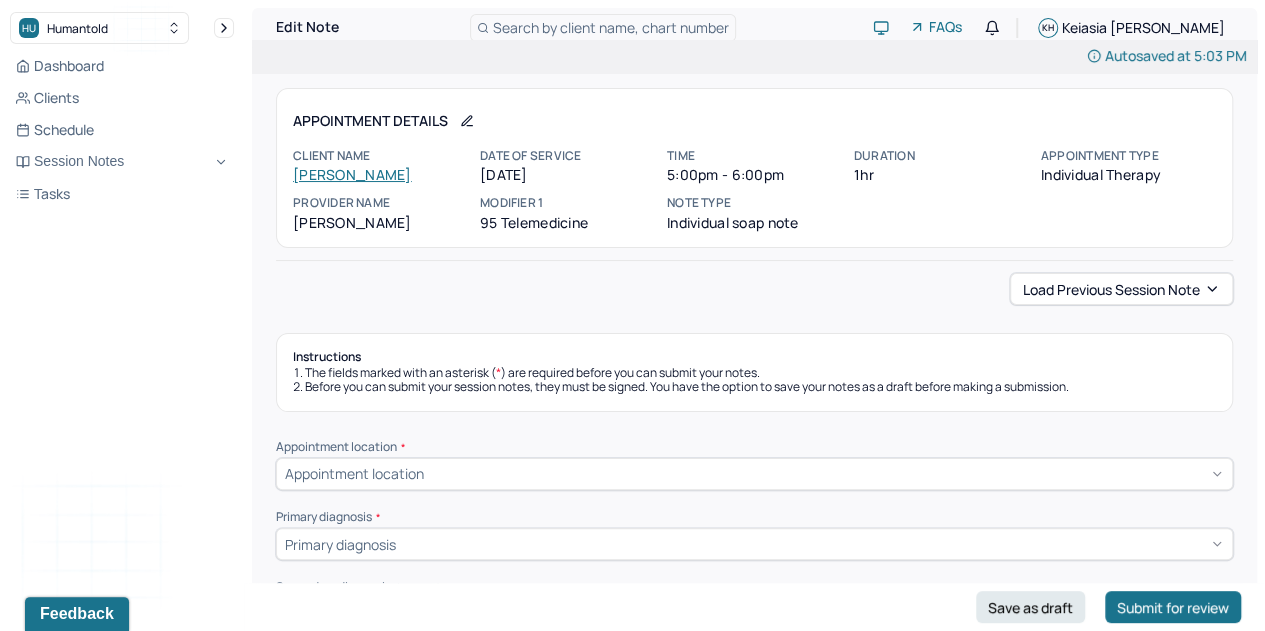 scroll, scrollTop: 33, scrollLeft: 0, axis: vertical 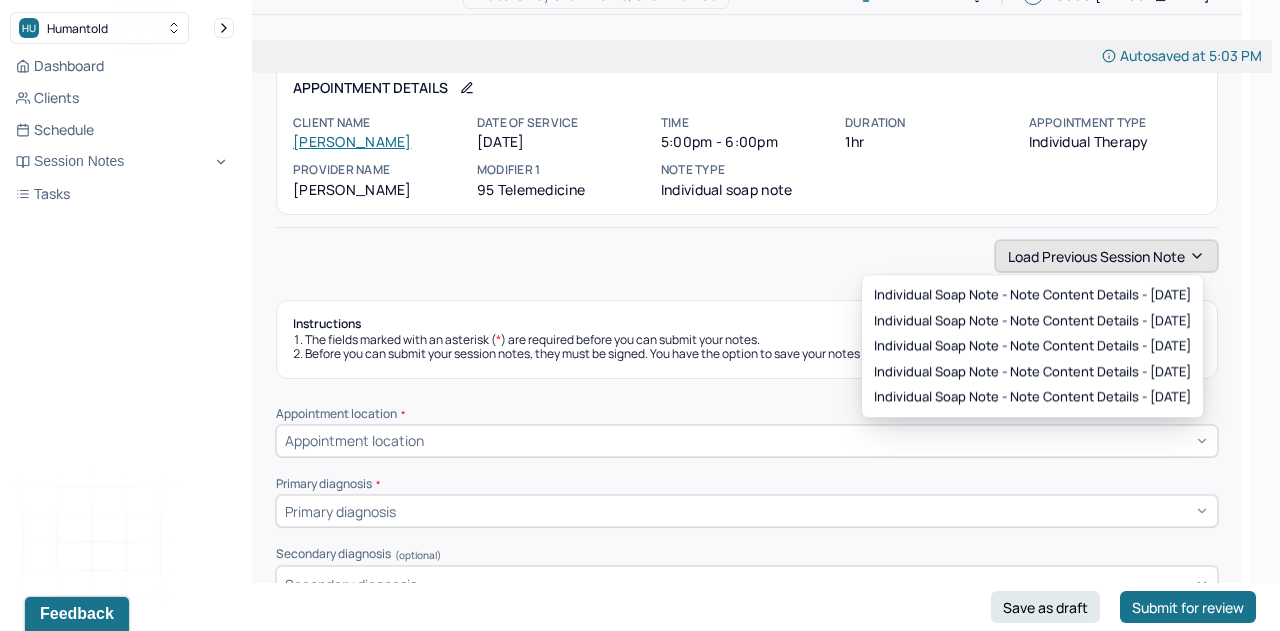 click on "Load previous session note" at bounding box center [1106, 256] 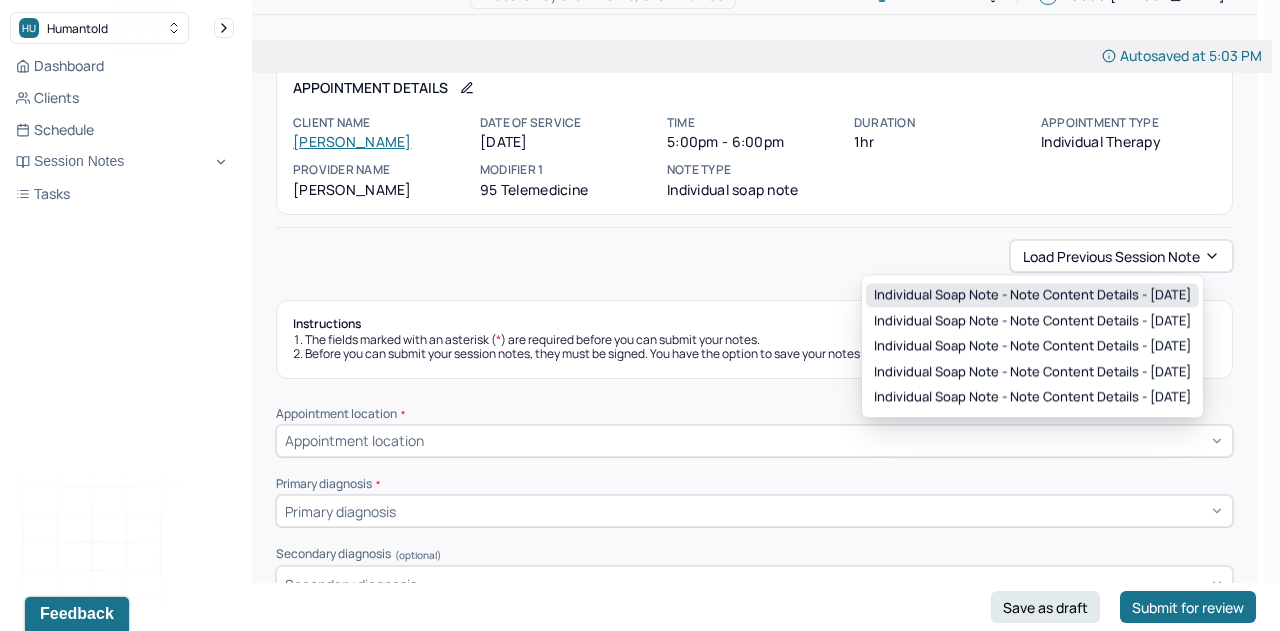 click on "Individual soap note   - Note content Details -   [DATE]" at bounding box center [1032, 295] 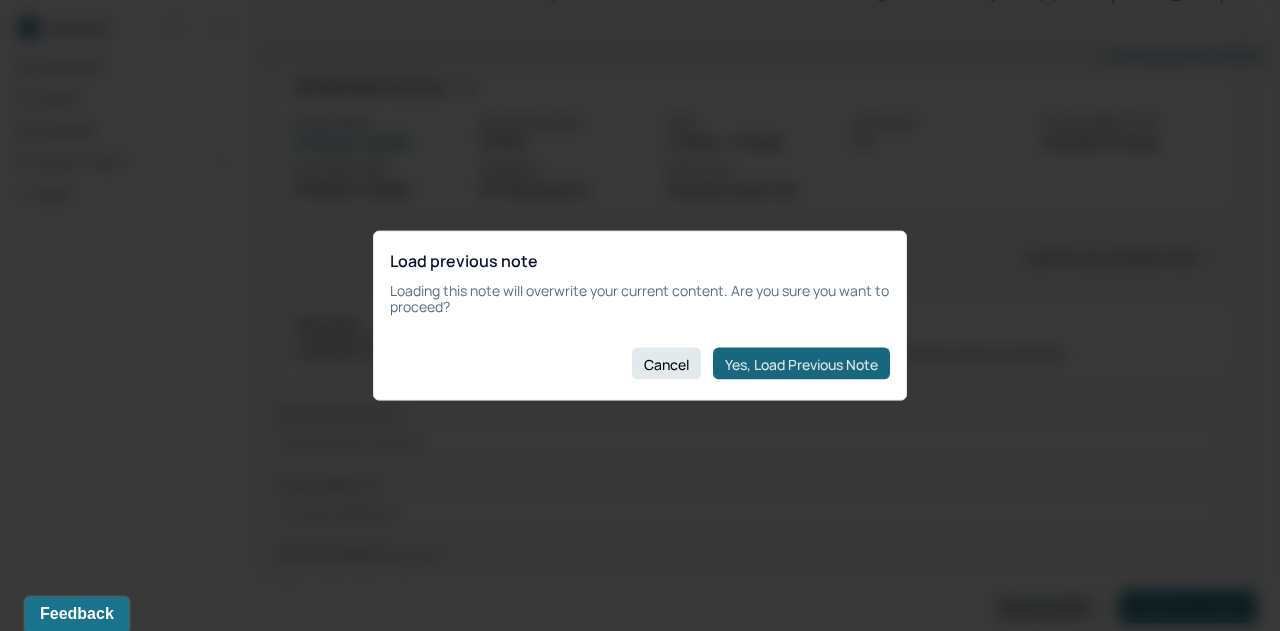 click on "Yes, Load Previous Note" at bounding box center [801, 364] 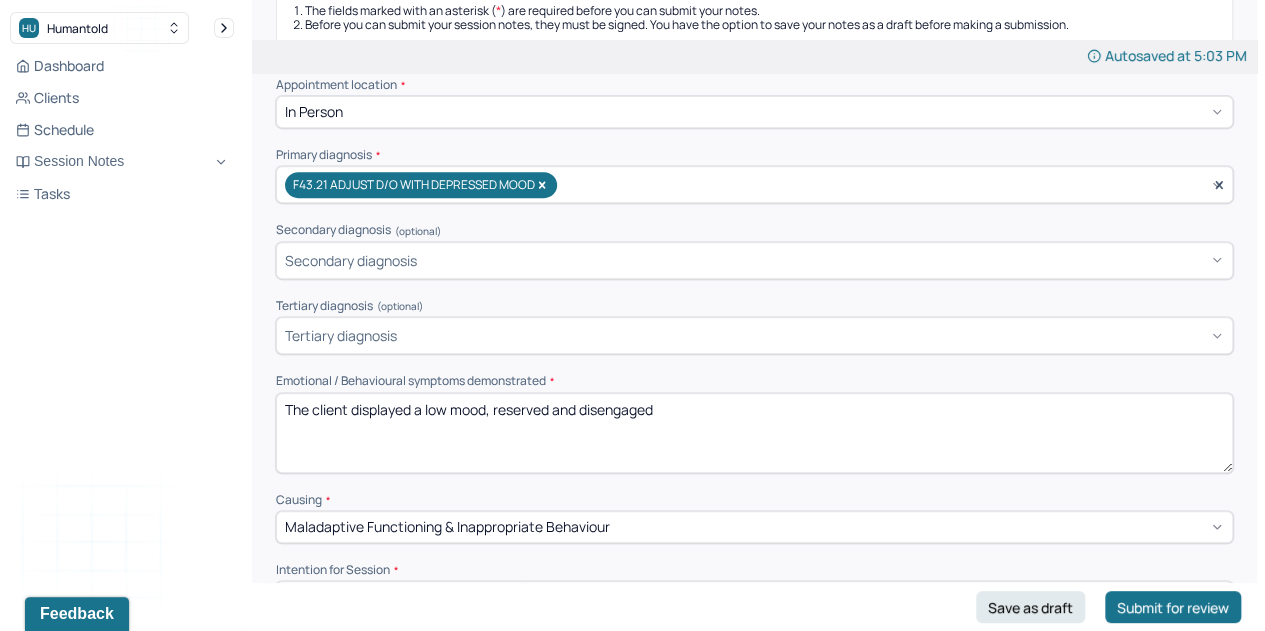 scroll, scrollTop: 364, scrollLeft: 0, axis: vertical 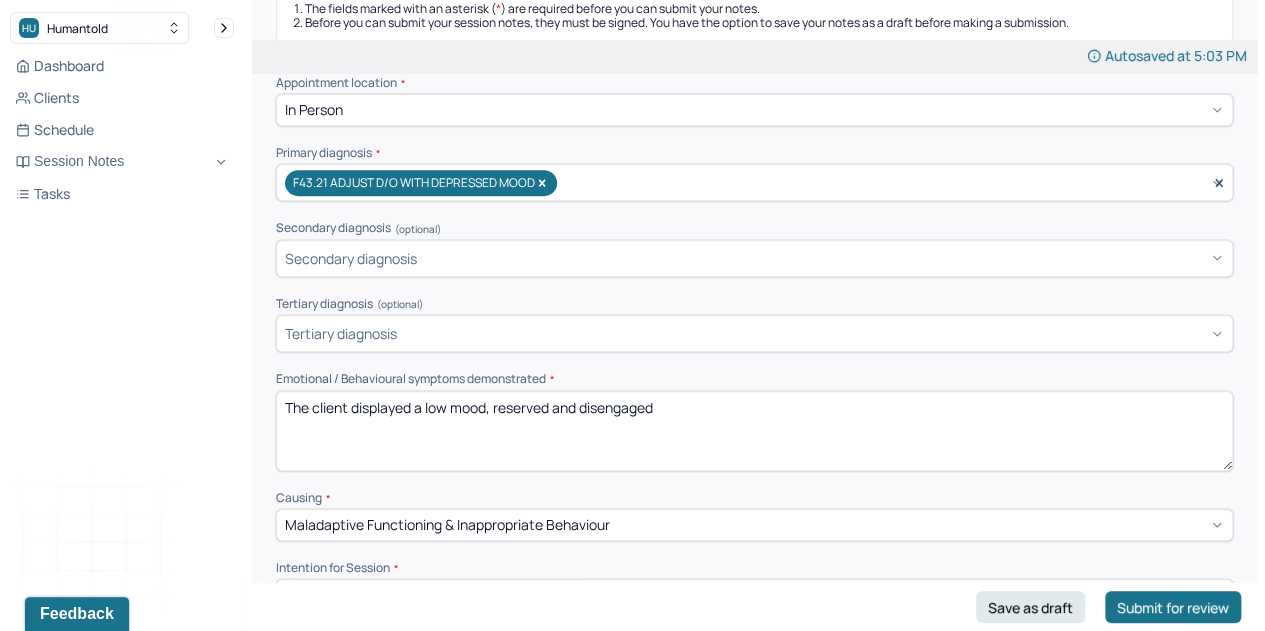 drag, startPoint x: 734, startPoint y: 411, endPoint x: 424, endPoint y: 400, distance: 310.1951 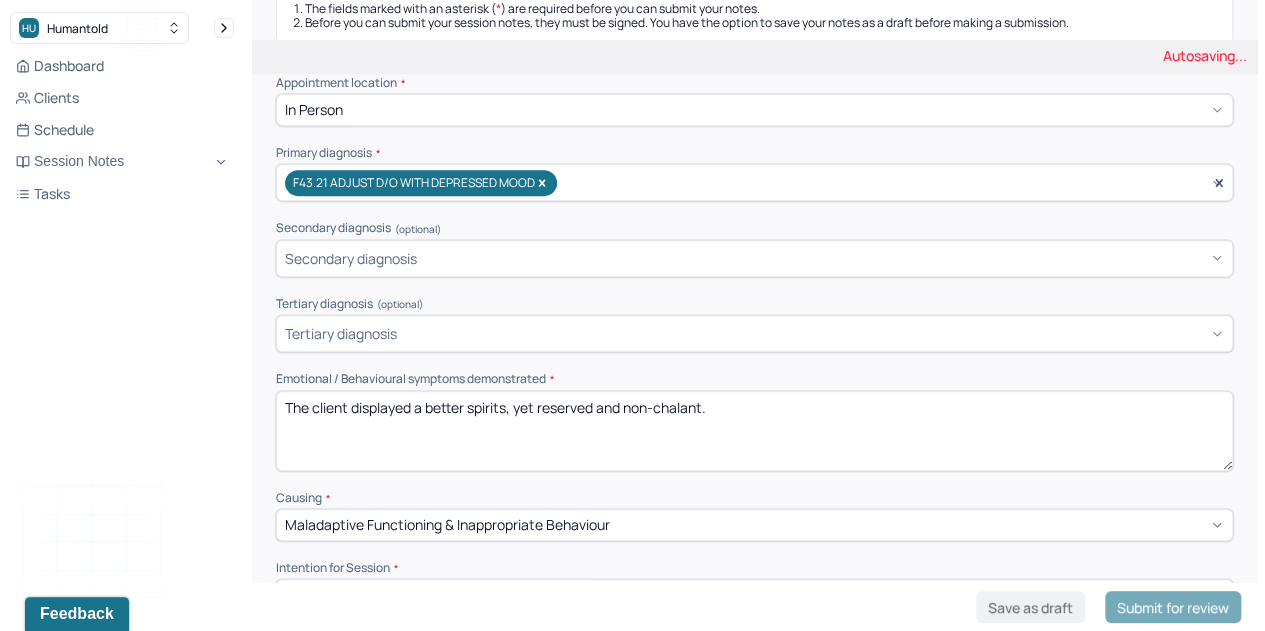 click on "The client displayed a better spirits, yet reserved and non-chalant" at bounding box center (754, 431) 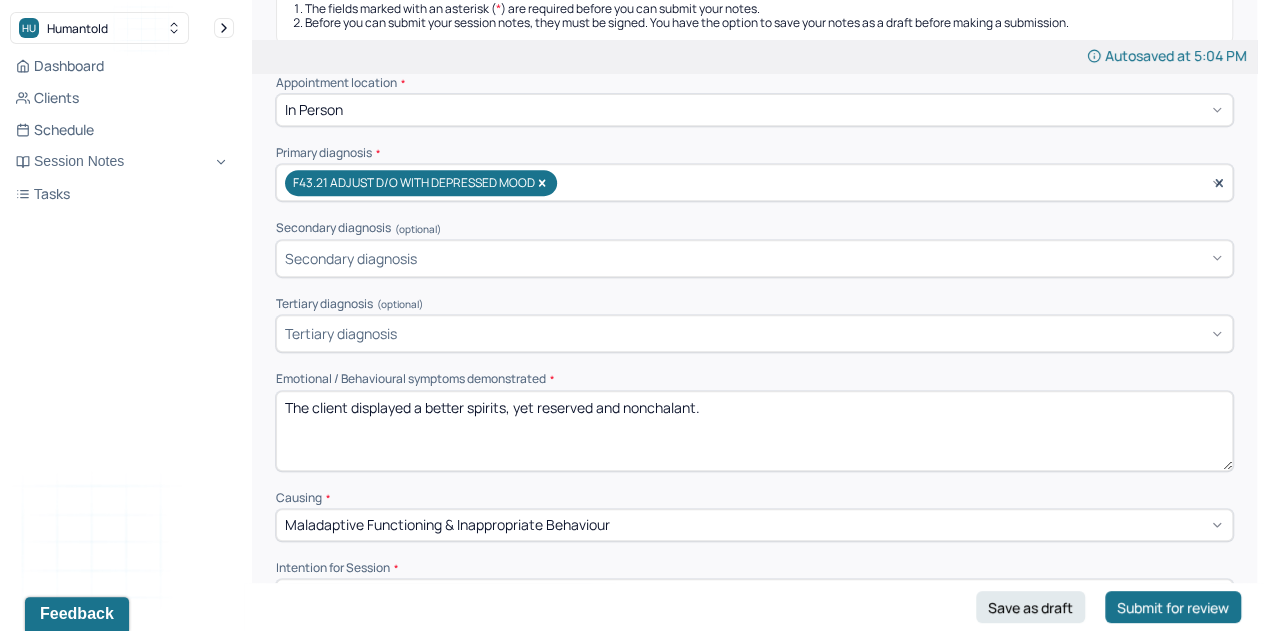 click on "The client displayed a better spirits, yet reserved and non-chalant" at bounding box center (754, 431) 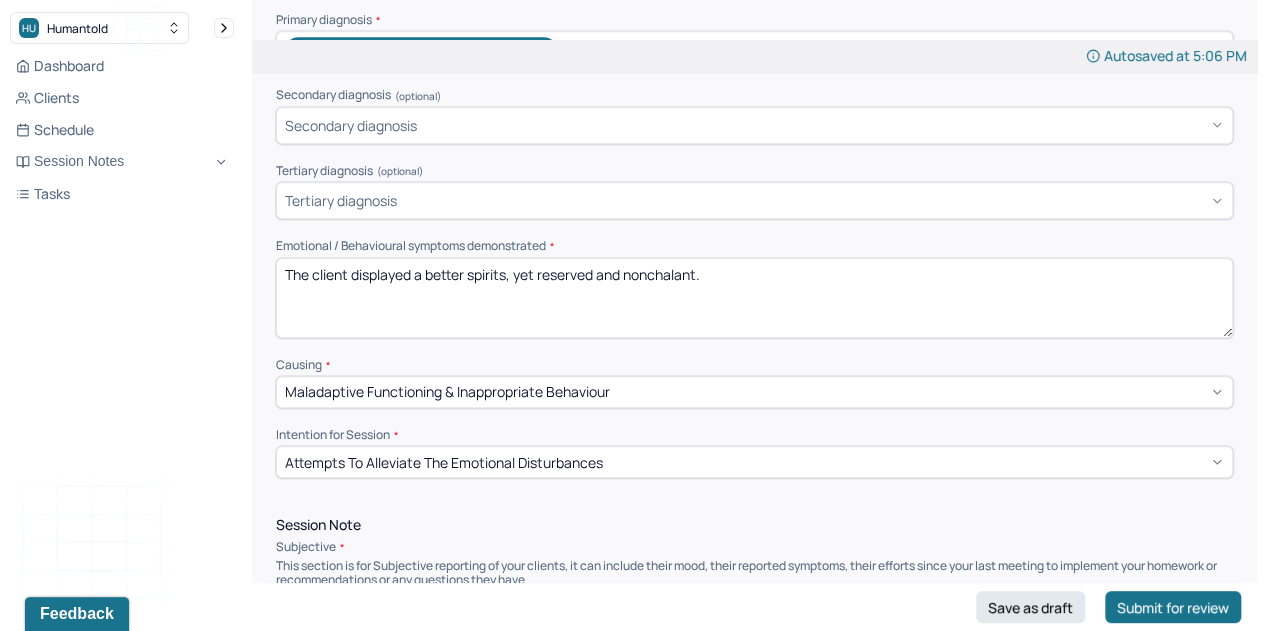 scroll, scrollTop: 500, scrollLeft: 0, axis: vertical 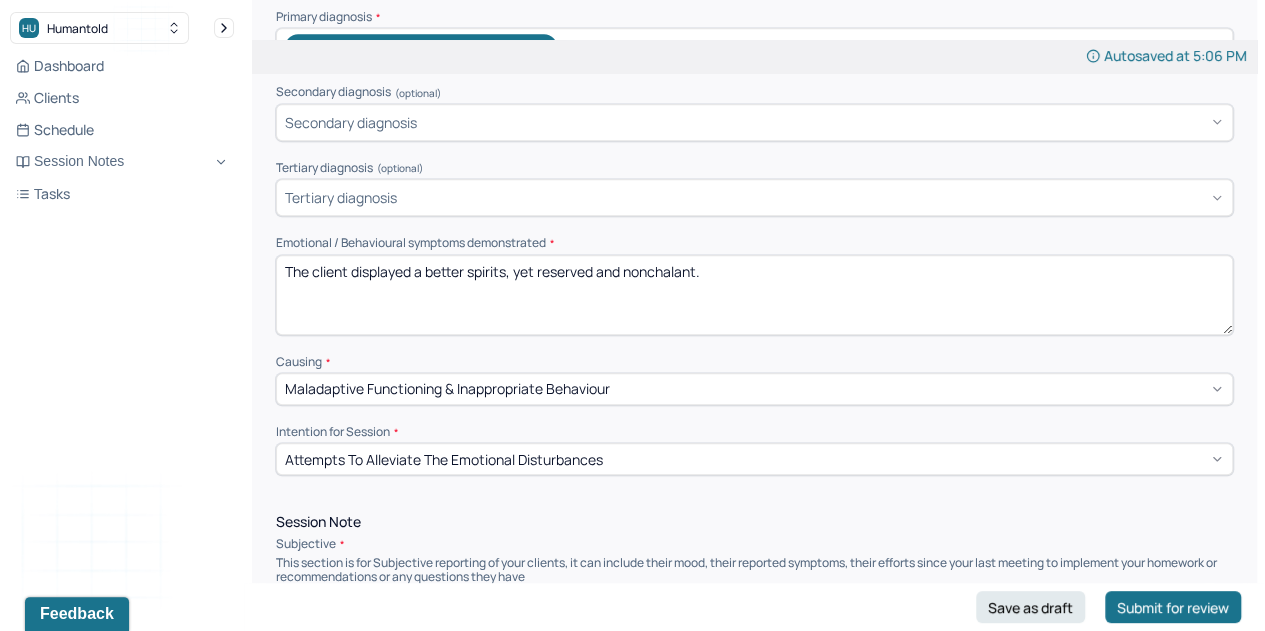 type on "The client displayed a better spirits, yet reserved and nonchalant." 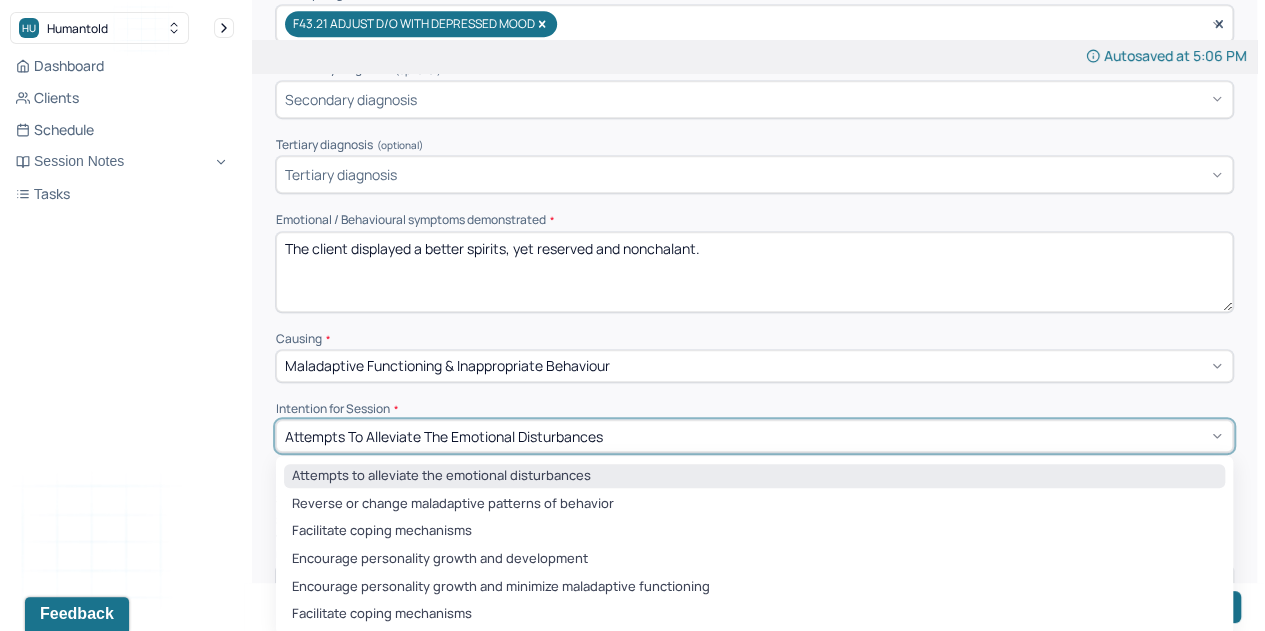 click on "6 results available. Use Up and Down to choose options, press Enter to select the currently focused option, press Escape to exit the menu, press Tab to select the option and exit the menu. Attempts to alleviate the emotional disturbances Attempts to alleviate the emotional disturbances Reverse or change maladaptive patterns of behavior Facilitate coping mechanisms Encourage personality growth and development Encourage personality growth and minimize maladaptive functioning Facilitate coping mechanisms" at bounding box center [754, 436] 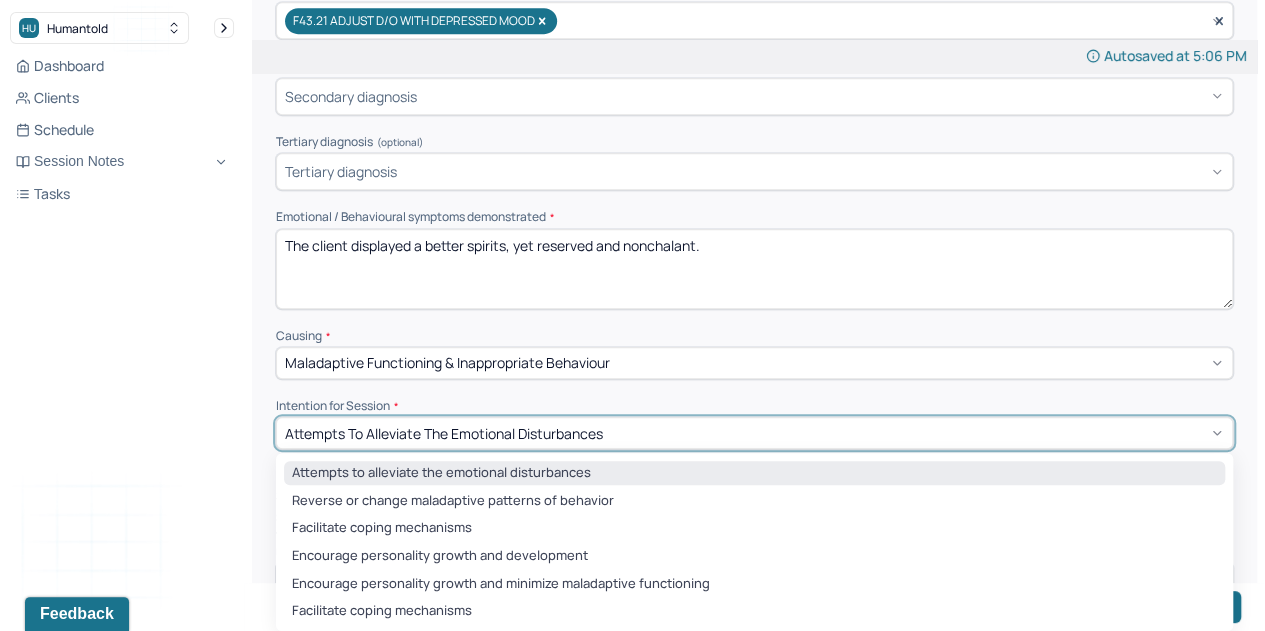 scroll, scrollTop: 529, scrollLeft: 0, axis: vertical 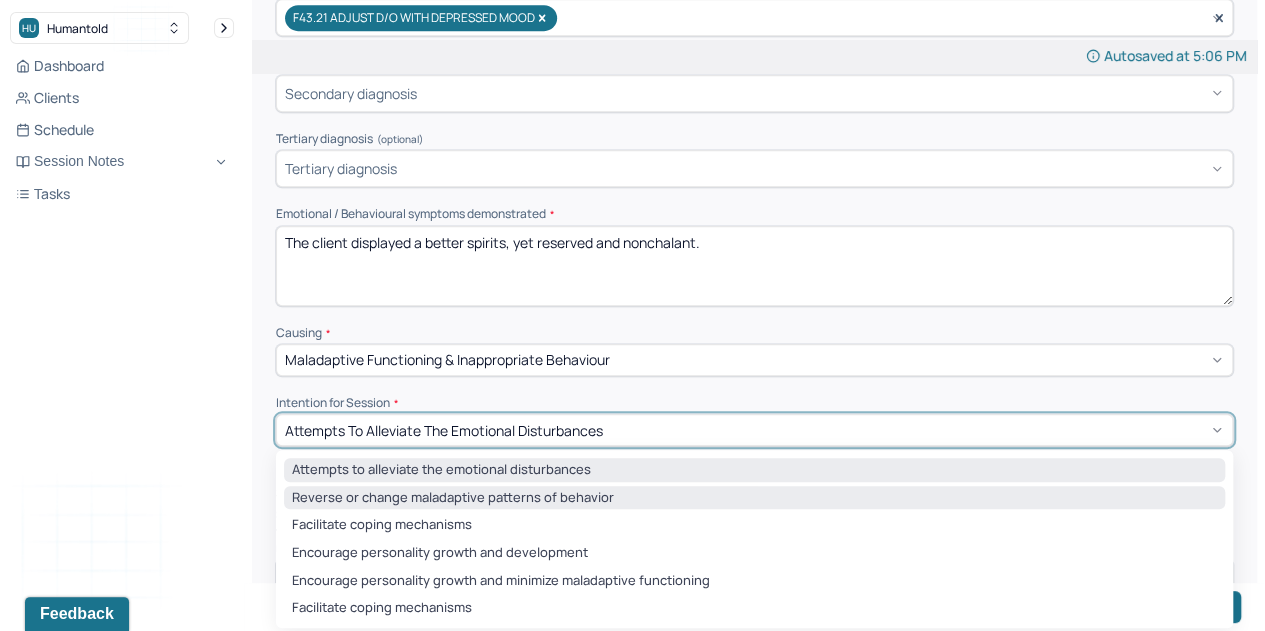 click on "Reverse or change maladaptive patterns of behavior" at bounding box center (754, 498) 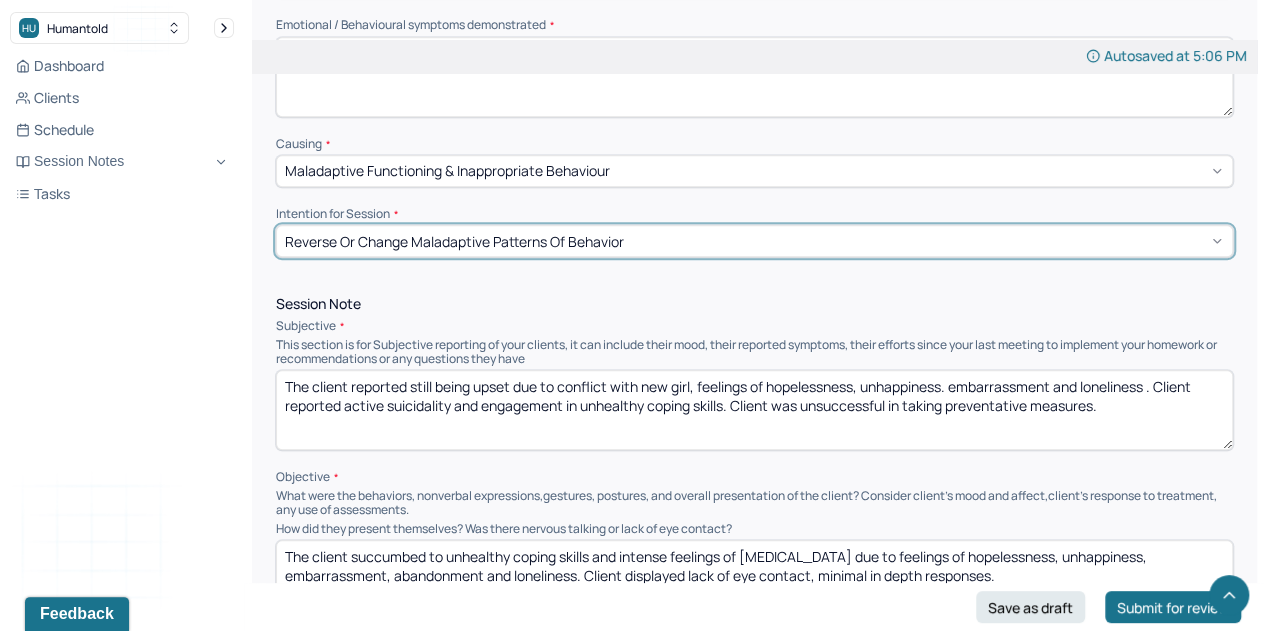scroll, scrollTop: 740, scrollLeft: 0, axis: vertical 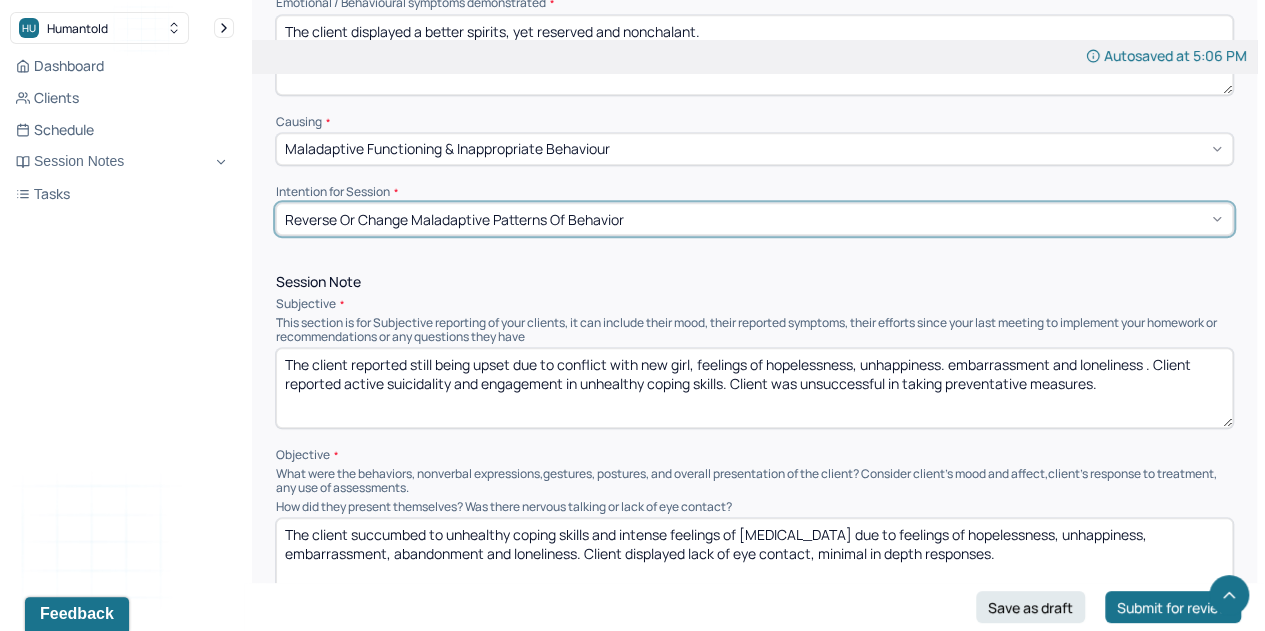 click on "Reverse or change maladaptive patterns of behavior" at bounding box center [754, 219] 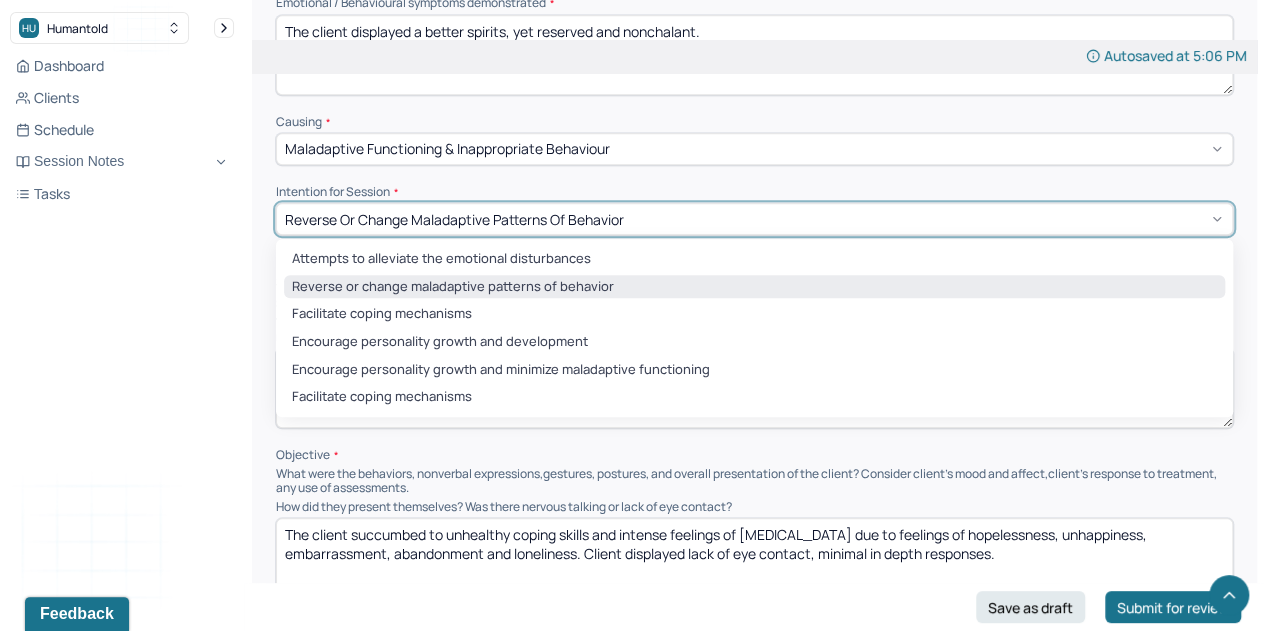 click on "Reverse or change maladaptive patterns of behavior" at bounding box center (754, 287) 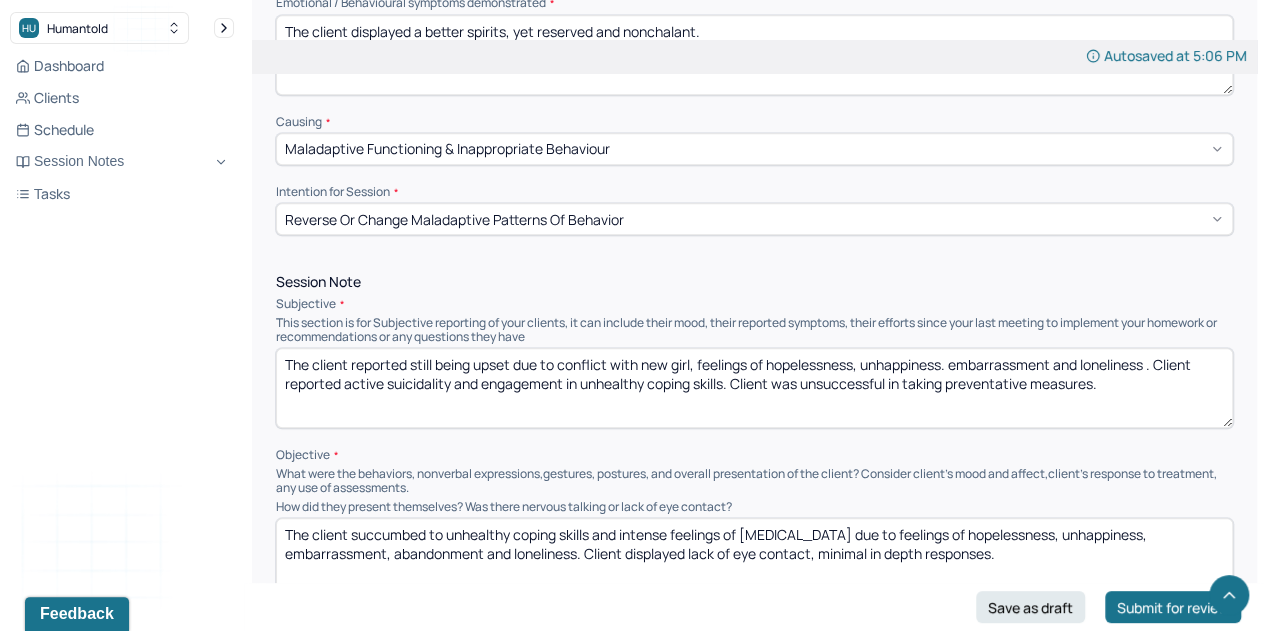 drag, startPoint x: 434, startPoint y: 363, endPoint x: 1136, endPoint y: 449, distance: 707.24817 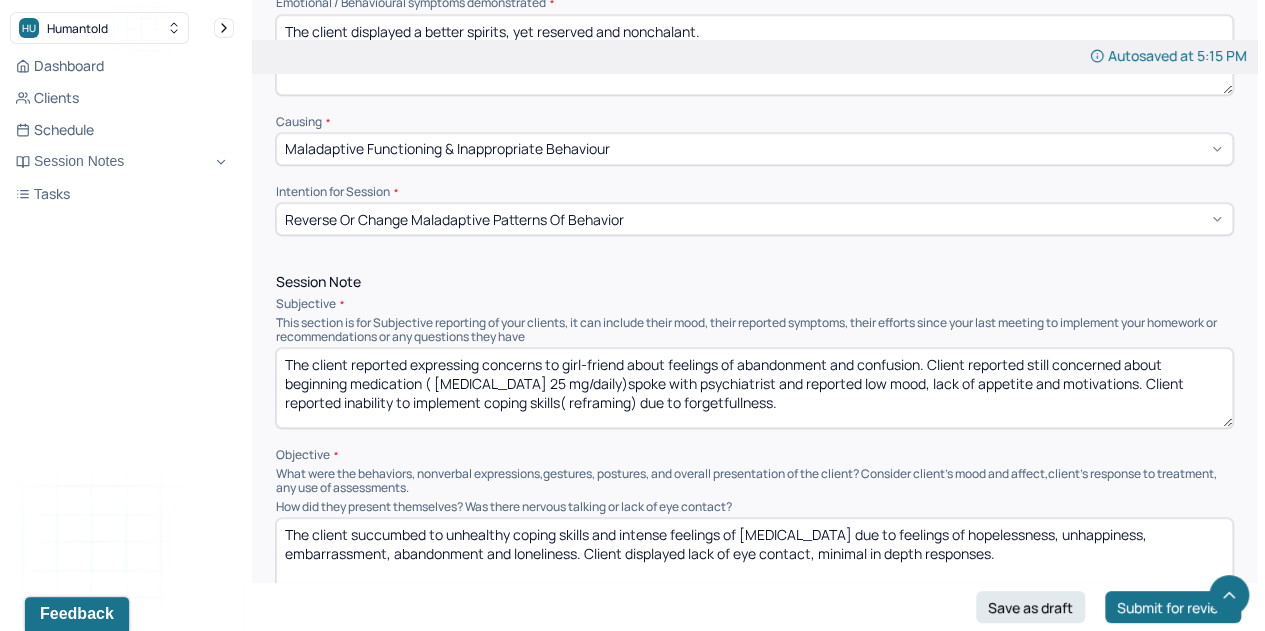 click on "The client reported expressing concerns to girl-friend about feelings of abandonment and confusion. Client reported still concerned about beginning medication ( [MEDICAL_DATA] 25 mg/daily)spoke with psychiatrist and reported low mood, lack of appetite and motivations. Client reported inability to implement coping skills( reframing) due to forgetfullness." at bounding box center (754, 388) 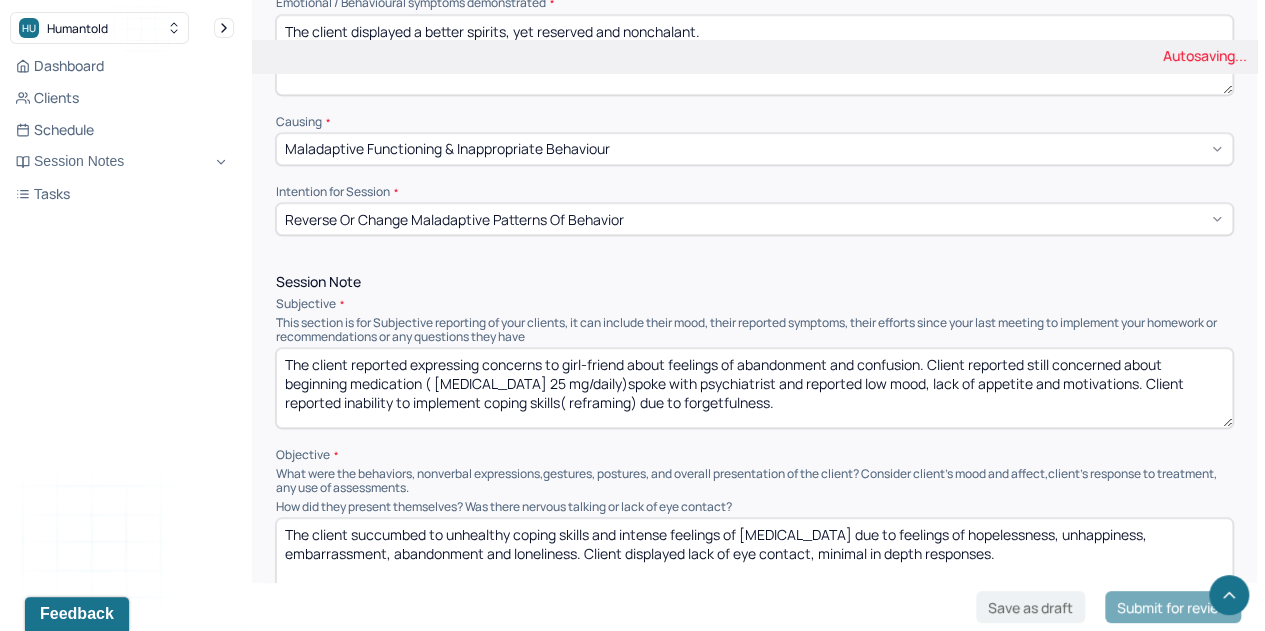 click on "The client reported expressing concerns to girl-friend about feelings of abandonment and confusion. Client reported still concerned about beginning medication ( [MEDICAL_DATA] 25 mg/daily)spoke with psychiatrist and reported low mood, lack of appetite and motivations. Client reported inability to implement coping skills( reframing) due to forgetfullness." at bounding box center (754, 388) 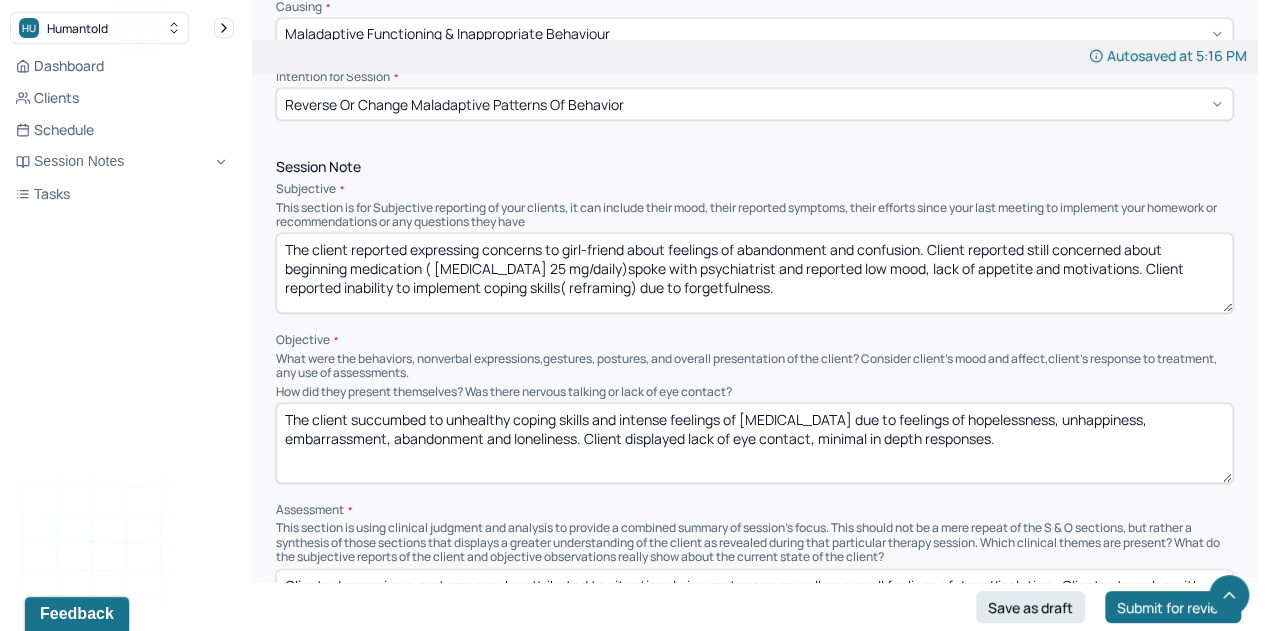 scroll, scrollTop: 854, scrollLeft: 0, axis: vertical 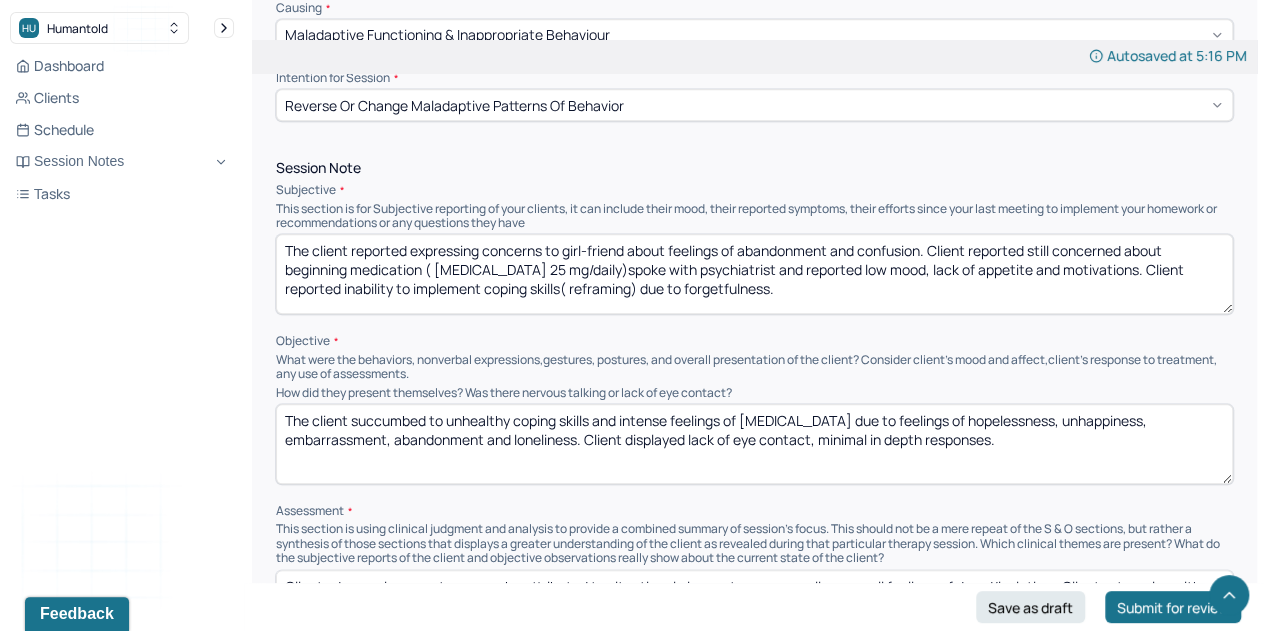 type on "The client reported expressing concerns to girl-friend about feelings of abandonment and confusion. Client reported still concerned about beginning medication ( [MEDICAL_DATA] 25 mg/daily)spoke with psychiatrist and reported low mood, lack of appetite and motivations. Client reported inability to implement coping skills( reframing) due to forgetfulness." 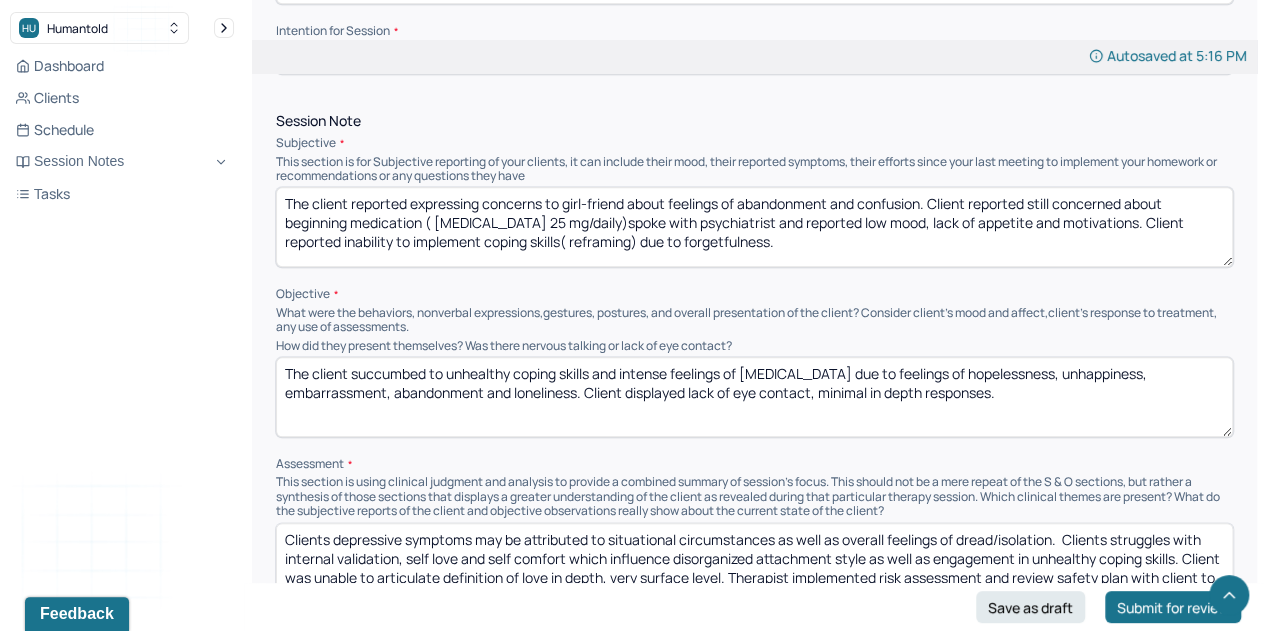 scroll, scrollTop: 906, scrollLeft: 0, axis: vertical 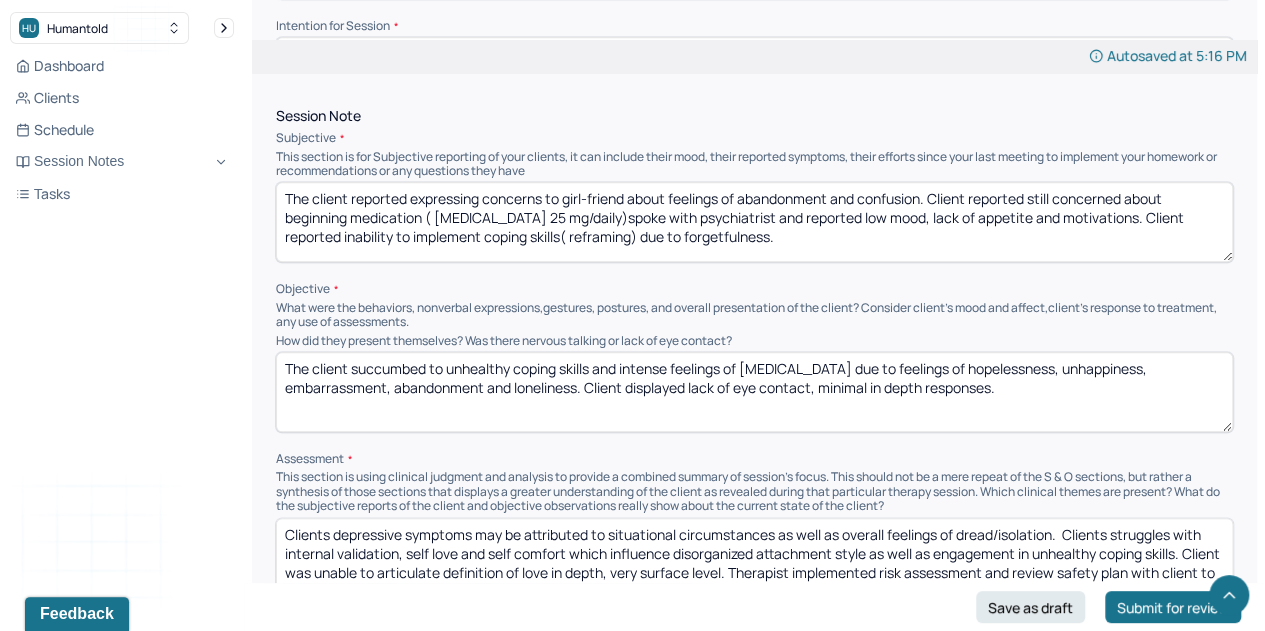 drag, startPoint x: 288, startPoint y: 364, endPoint x: 884, endPoint y: 505, distance: 612.45166 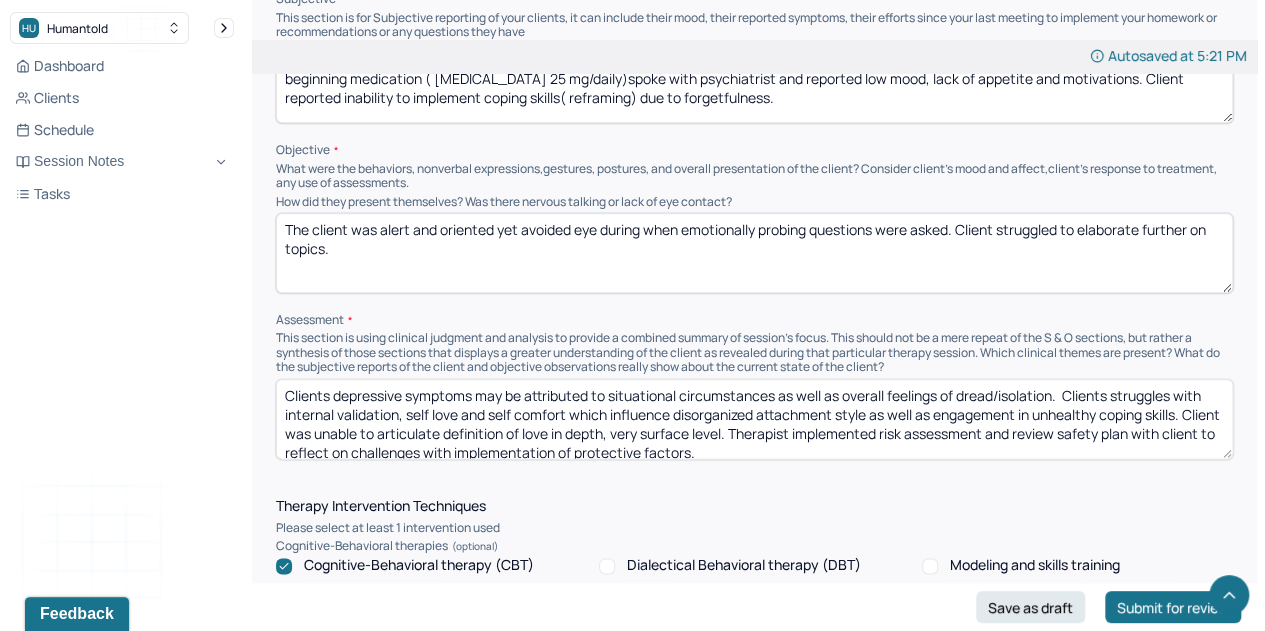 scroll, scrollTop: 1049, scrollLeft: 0, axis: vertical 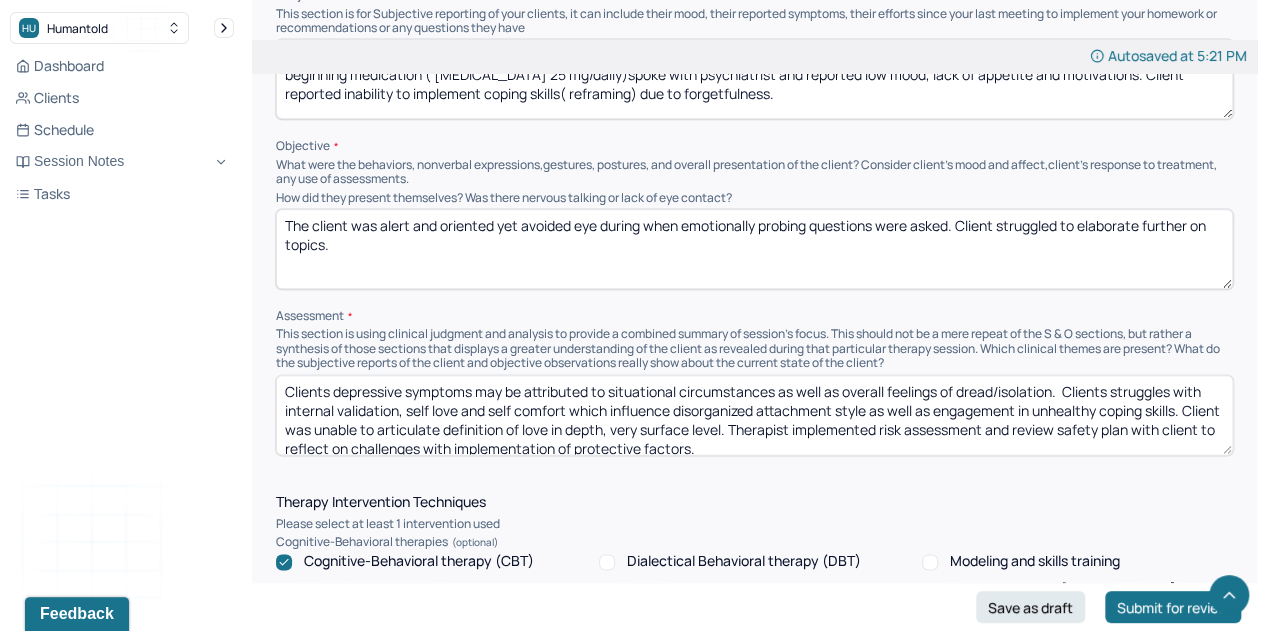 type on "The client was alert and oriented yet avoided eye during when emotionally probing questions were asked. Client struggled to elaborate further on topics." 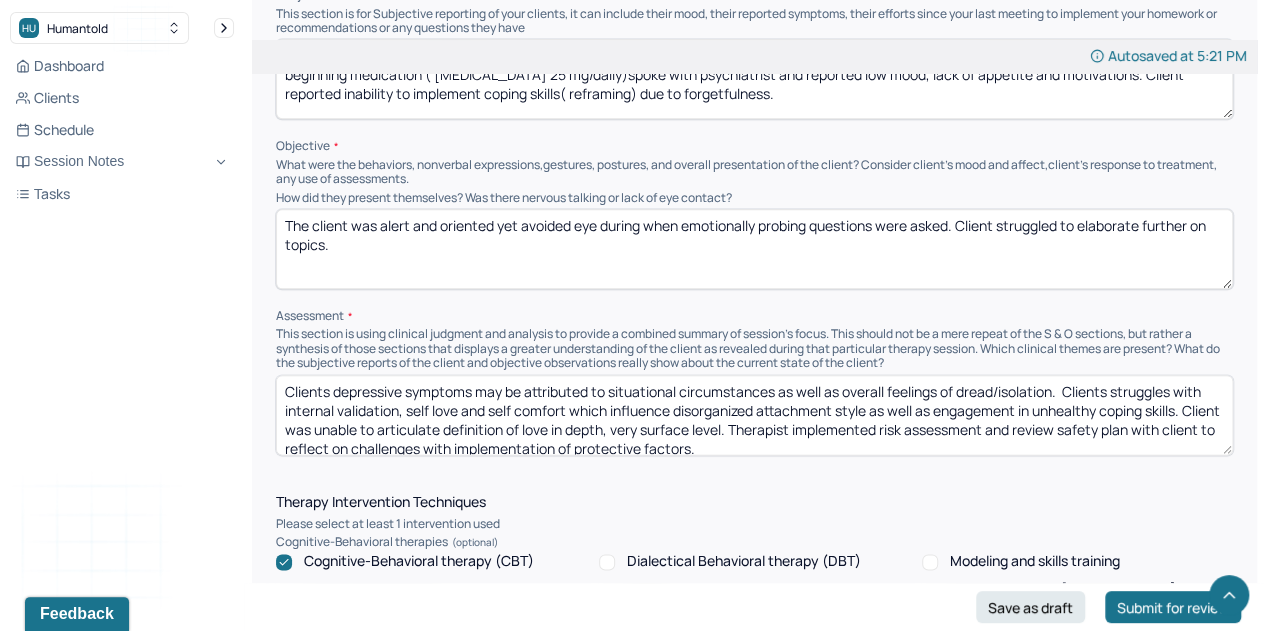 scroll, scrollTop: 8, scrollLeft: 0, axis: vertical 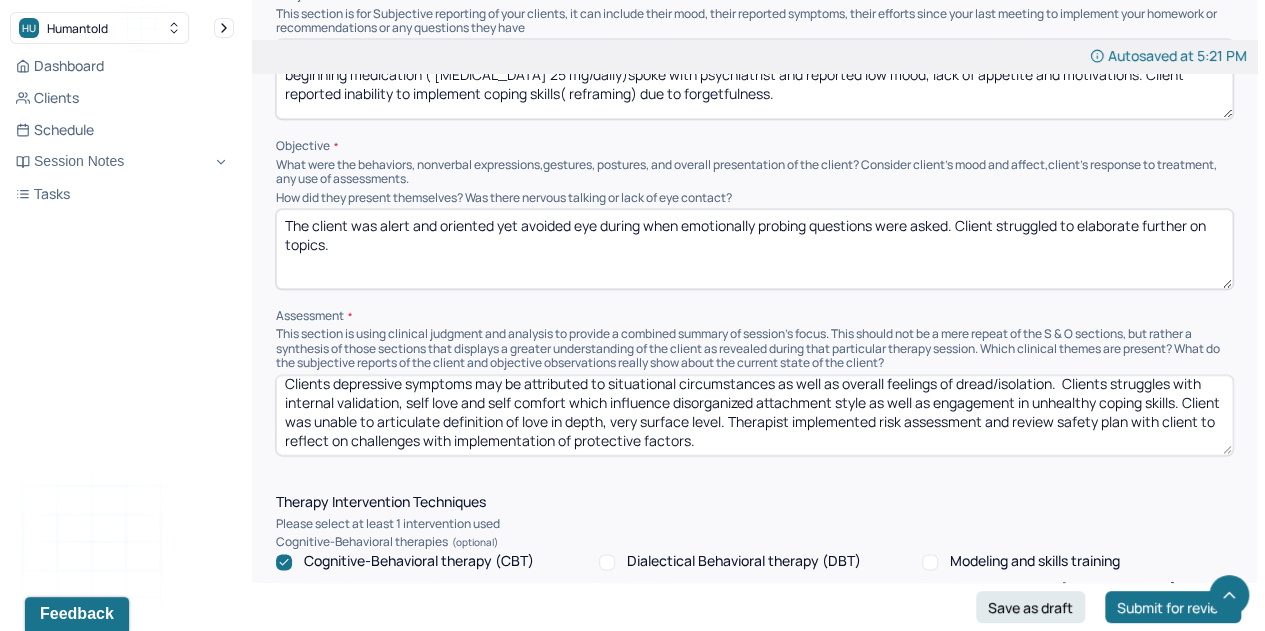 drag, startPoint x: 288, startPoint y: 389, endPoint x: 858, endPoint y: 453, distance: 573.5817 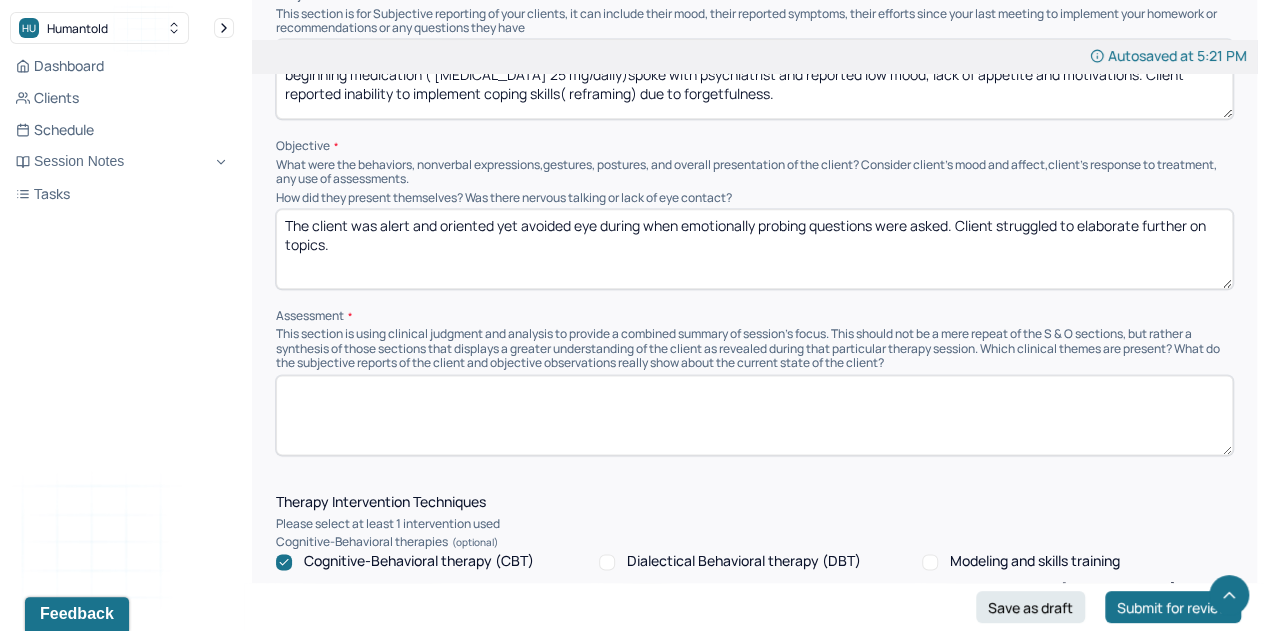 scroll, scrollTop: 0, scrollLeft: 0, axis: both 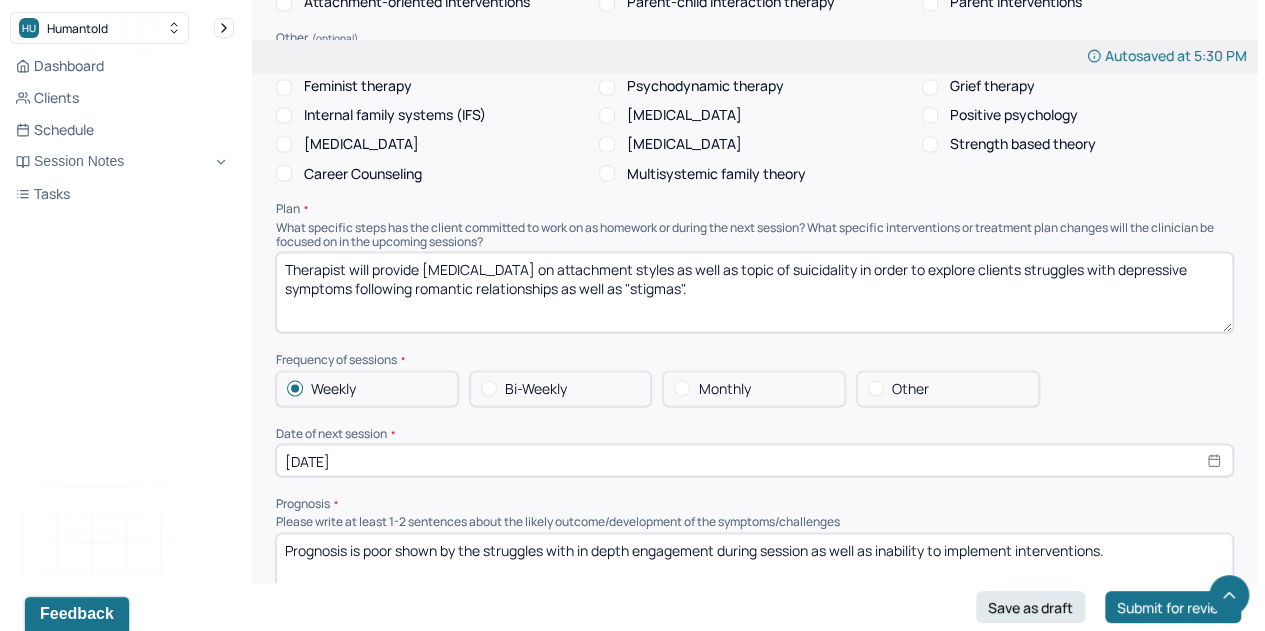 type on "Clients struggles with negative self talk and catastrophizing contribute to depressive symptoms impacting motivations and self esteem. Therapist inquired about self love and self confidence; cx briefly stated struggles existed since childhood especially around capabilities/image.  Clients seeks external validation, reassurance and connection through others rather than self displacing security and promising motivations." 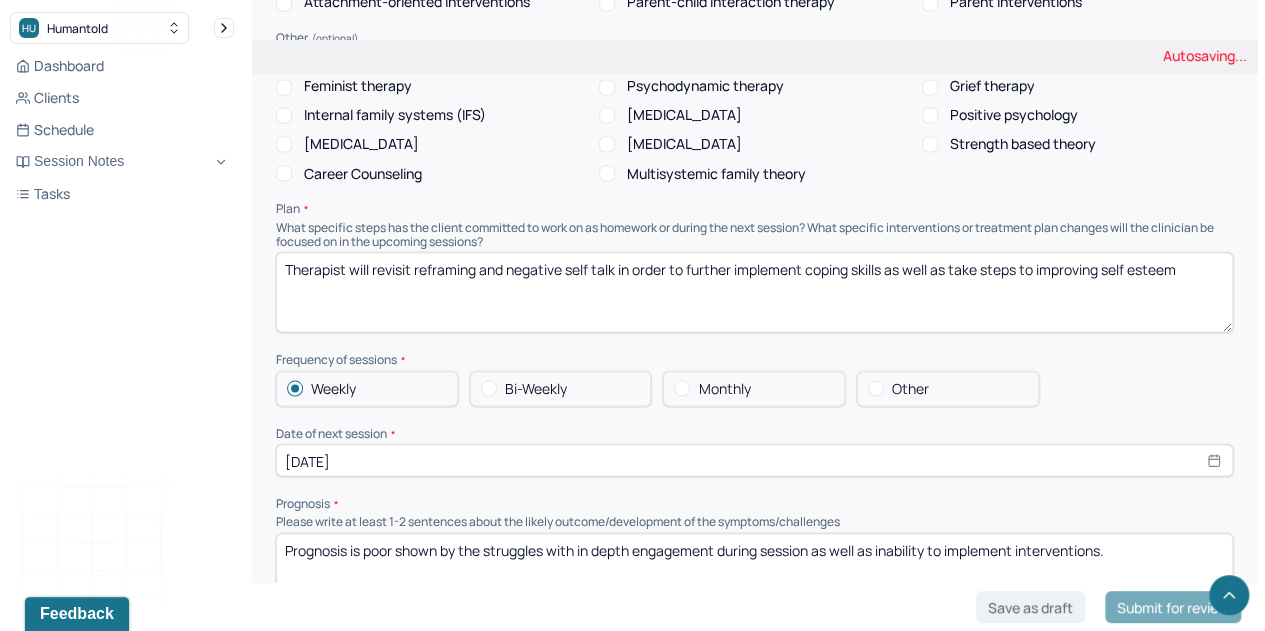 type on "Therapist will revisit reframing and negative self talk in order to further implement coping skills as well as take steps to improving self esteem" 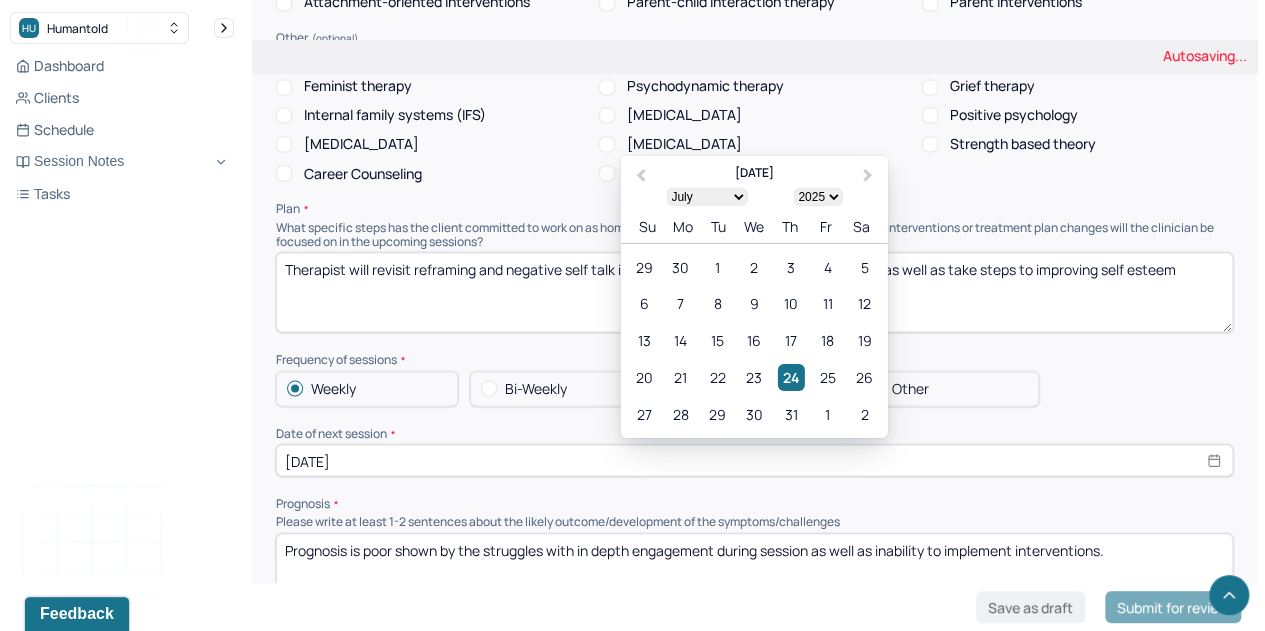 click on "[DATE]" at bounding box center (754, 460) 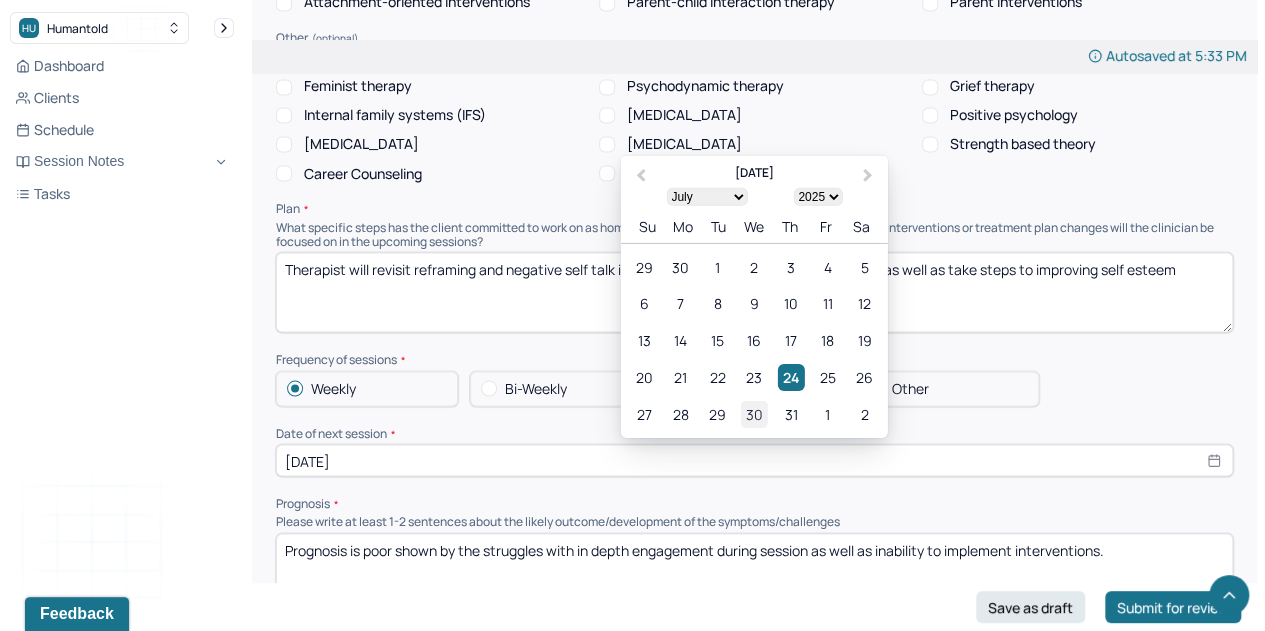 click on "30" at bounding box center [754, 413] 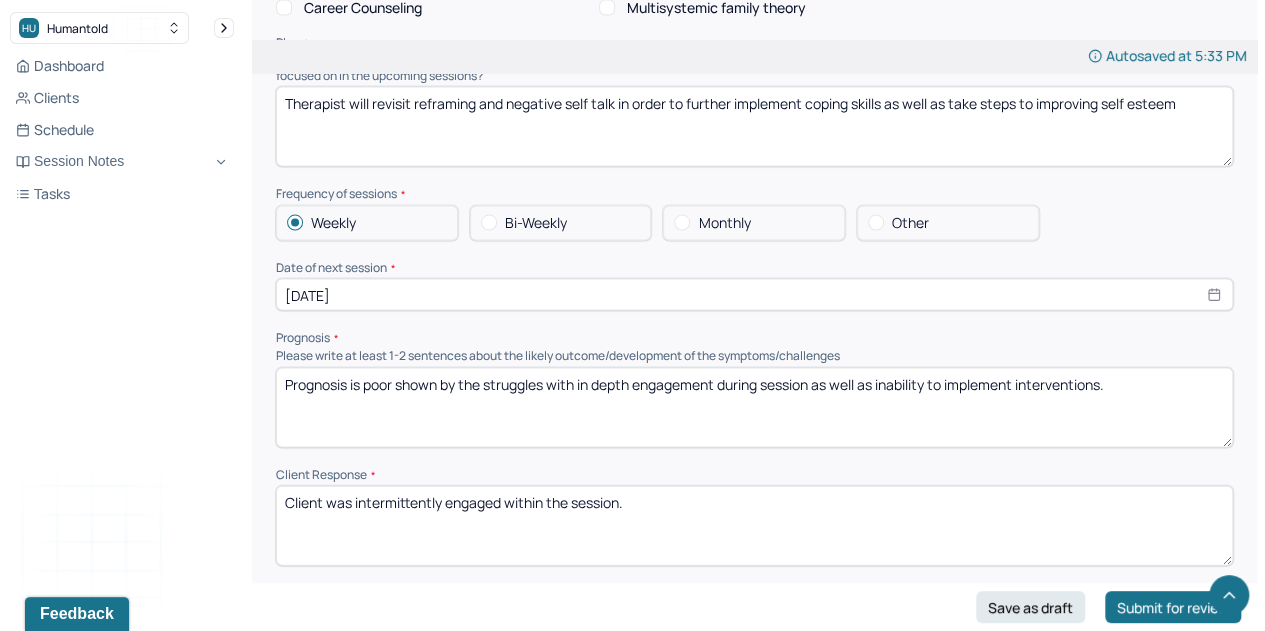 scroll, scrollTop: 1889, scrollLeft: 0, axis: vertical 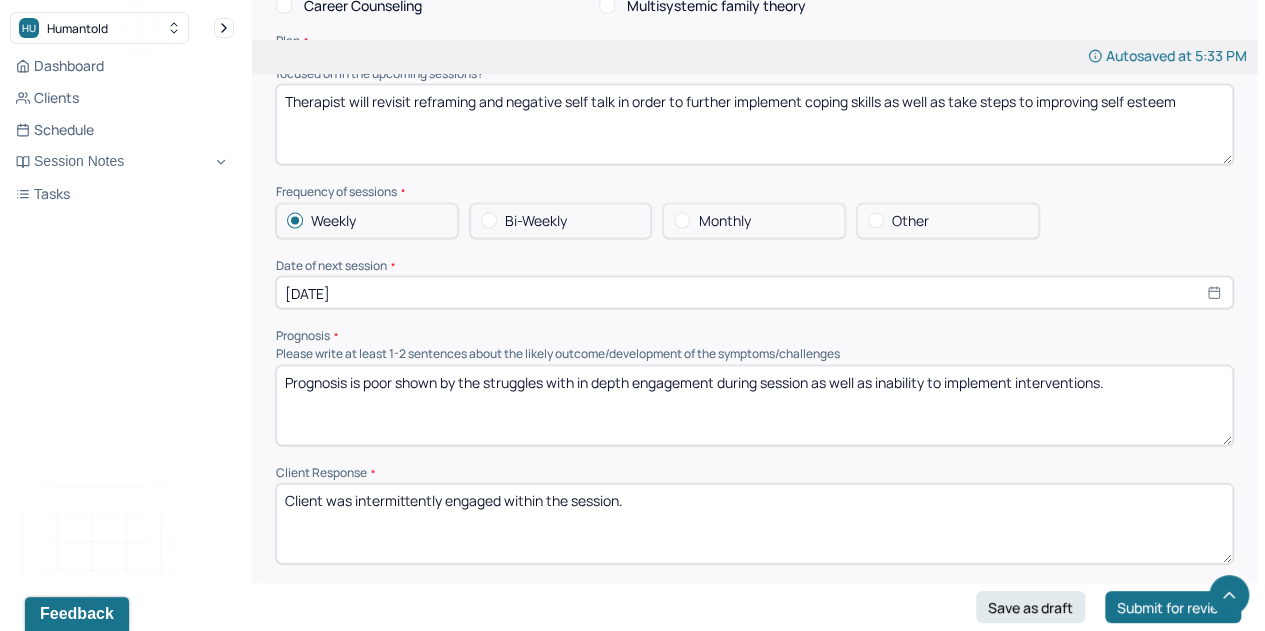 click on "Prognosis is poor shown by the struggles with in depth engagement during session as well as inability to implement interventions." at bounding box center [754, 405] 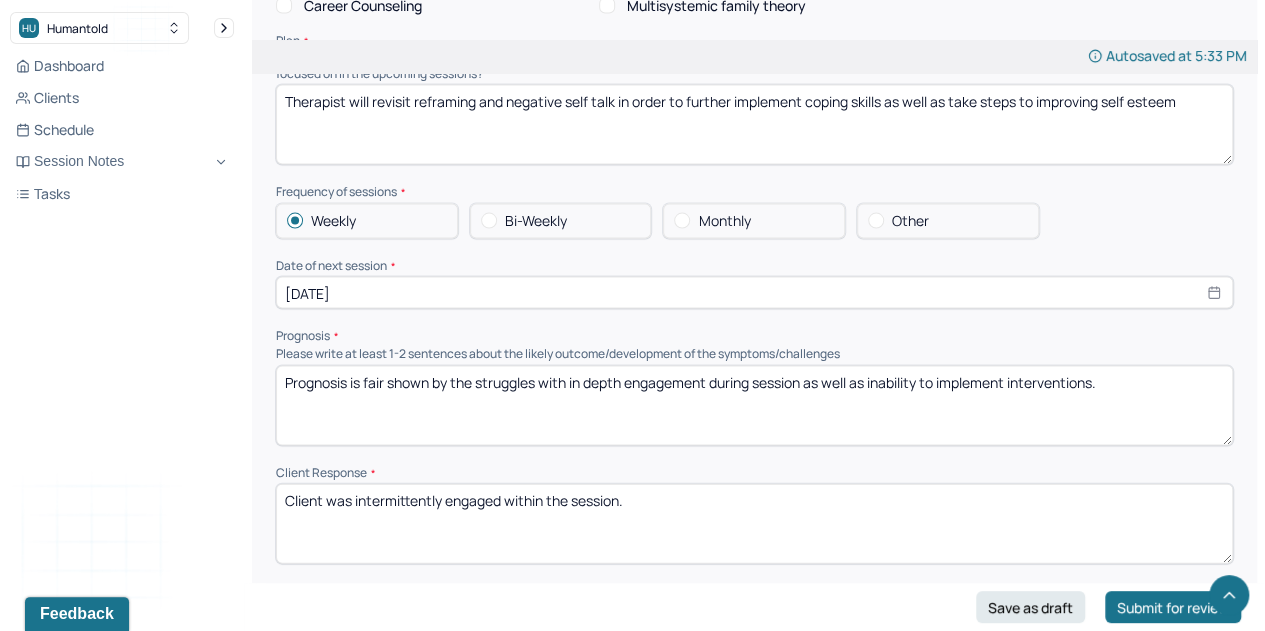 drag, startPoint x: 450, startPoint y: 377, endPoint x: 1203, endPoint y: 383, distance: 753.0239 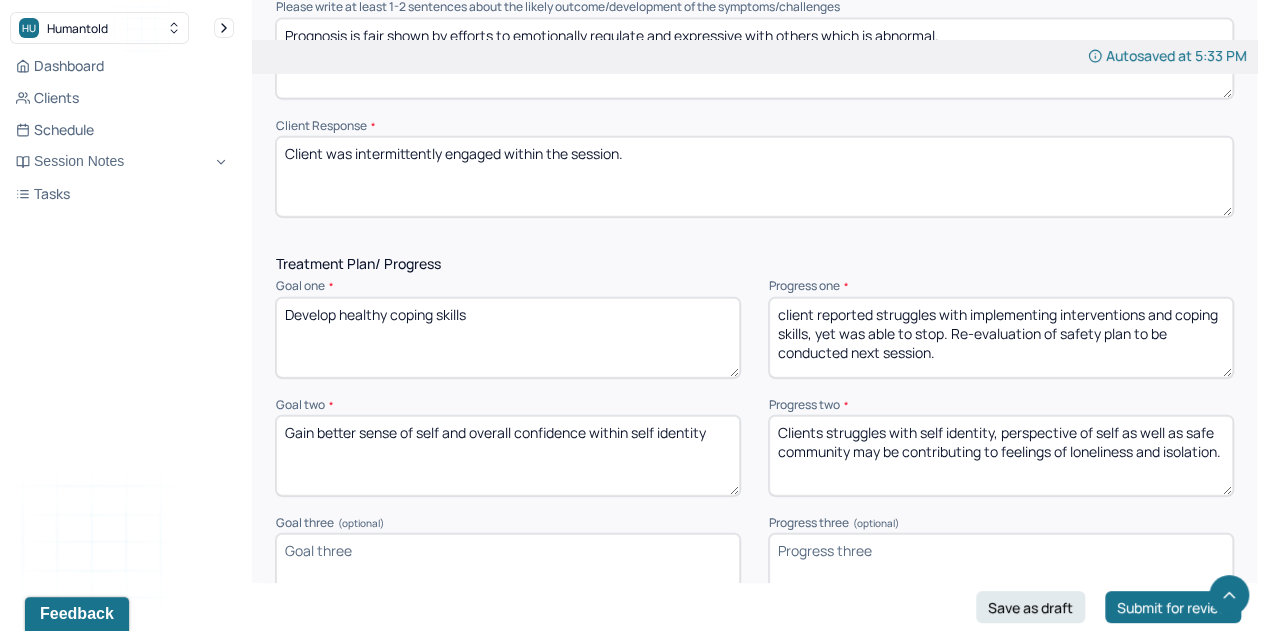 scroll, scrollTop: 2240, scrollLeft: 0, axis: vertical 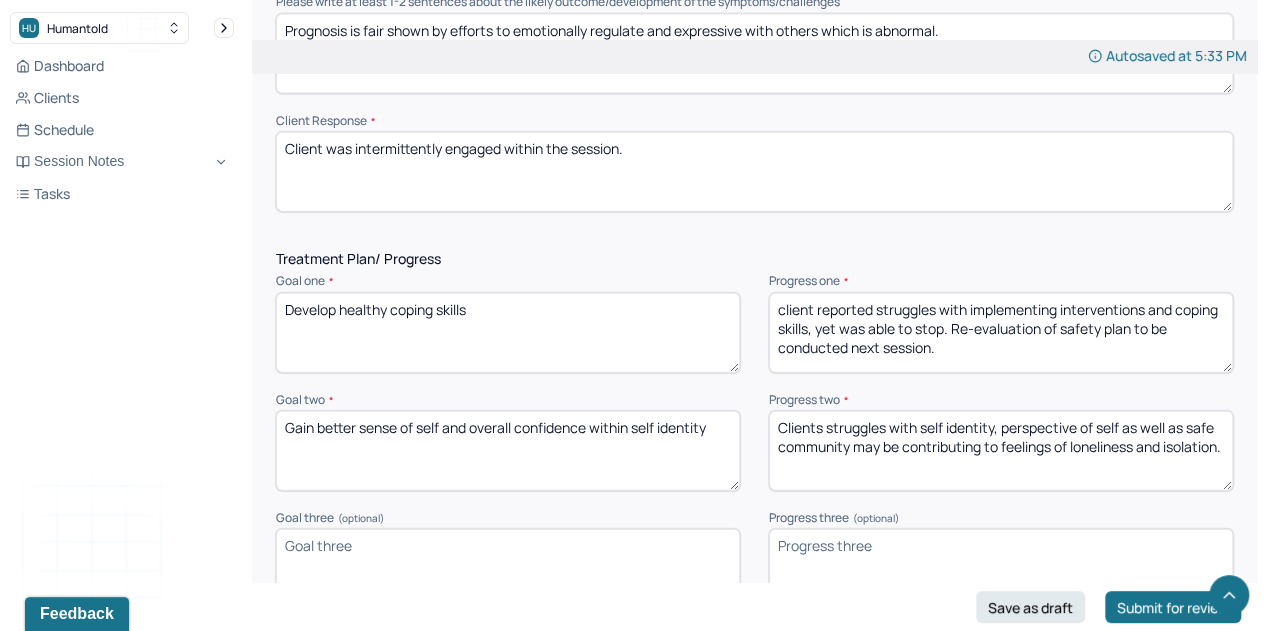 type on "Prognosis is fair shown by efforts to emotionally regulate and expressive with others which is abnormal." 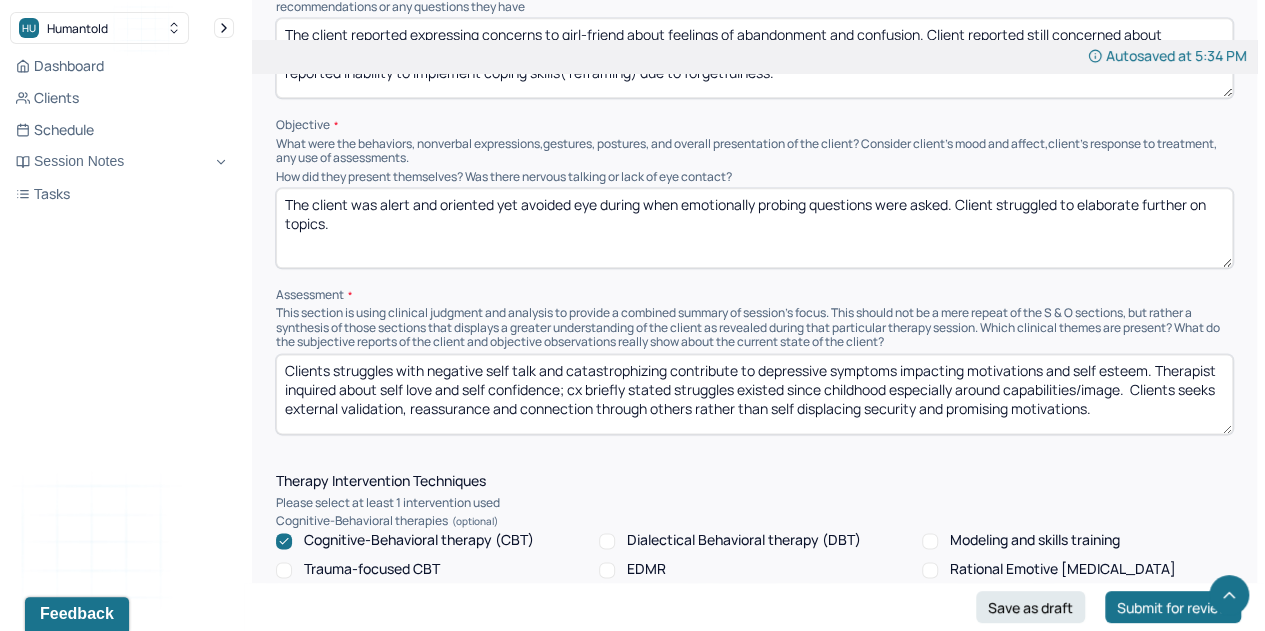scroll, scrollTop: 1067, scrollLeft: 0, axis: vertical 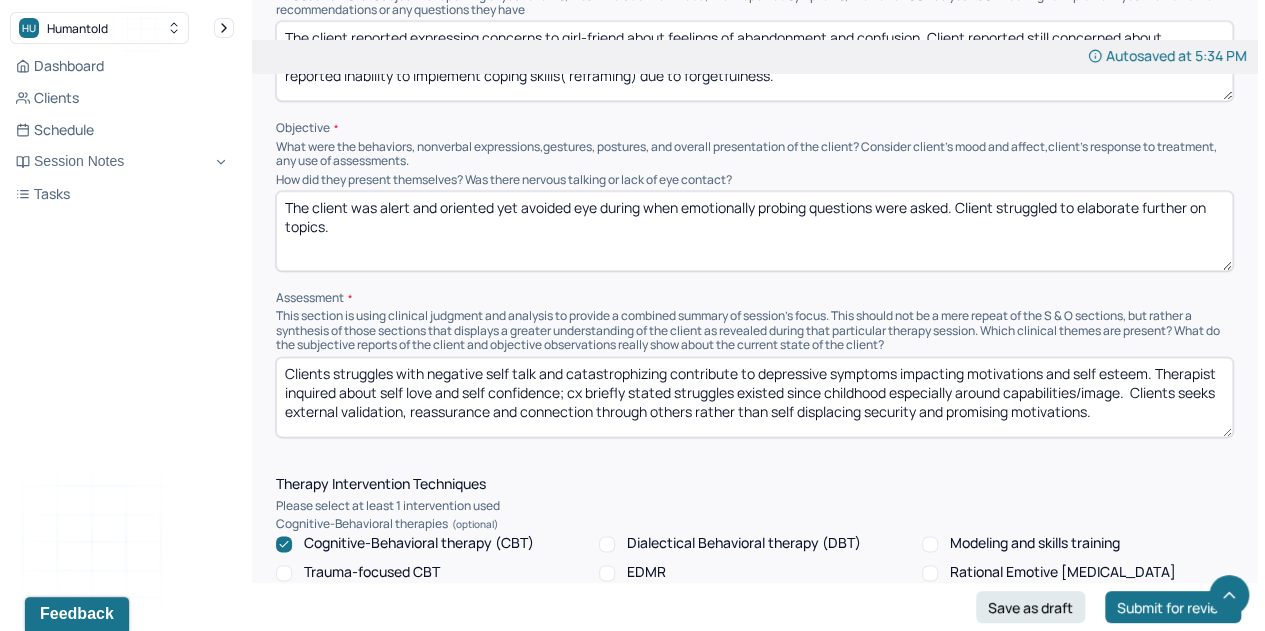 type on "client reported struggles with implementing interventions and coping skills, forgot skills to be implemented." 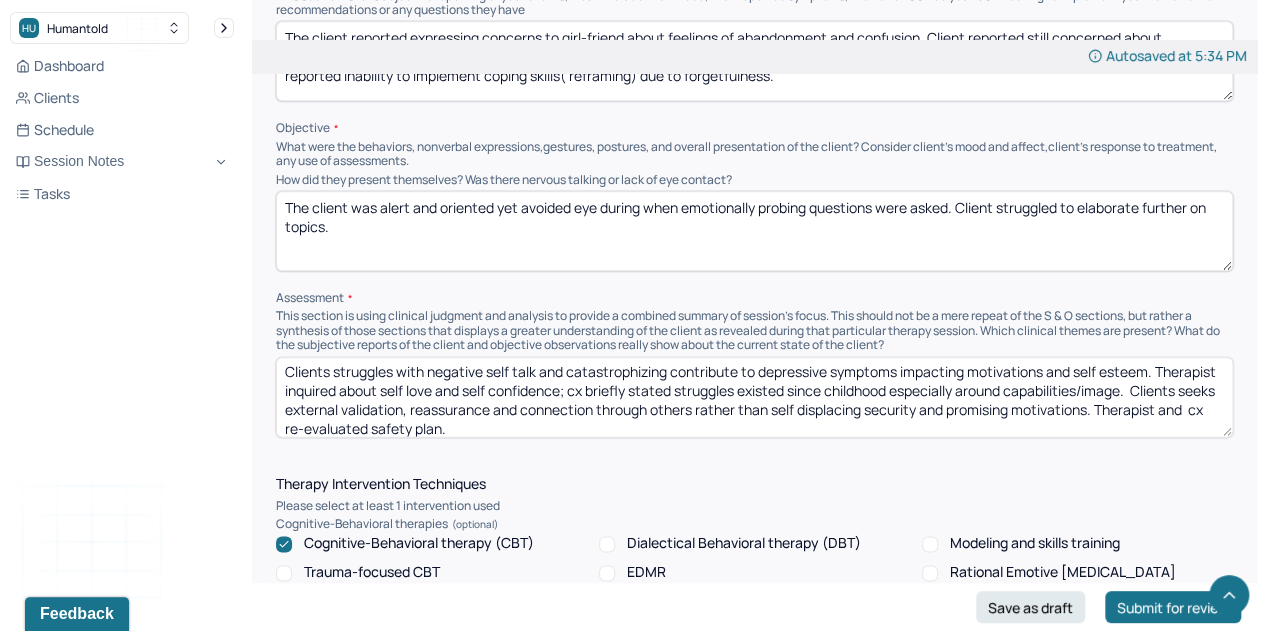 scroll, scrollTop: 8, scrollLeft: 0, axis: vertical 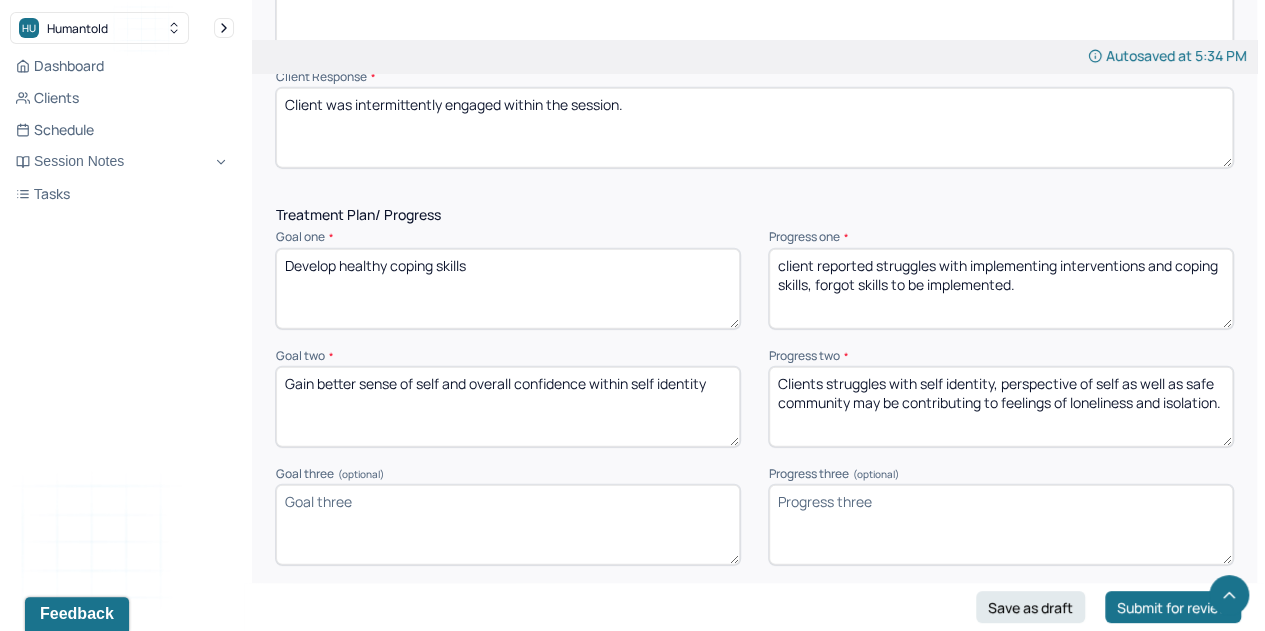 type on "Clients struggles with negative self talk and catastrophizing contribute to depressive symptoms impacting motivations and self esteem. Therapist inquired about self love and self confidence; cx briefly stated struggles existed since childhood especially around capabilities/image.  Clients seeks external validation, reassurance and connection through others rather than self displacing security and promising motivations. Therapist and  cx re-evaluated safety plan." 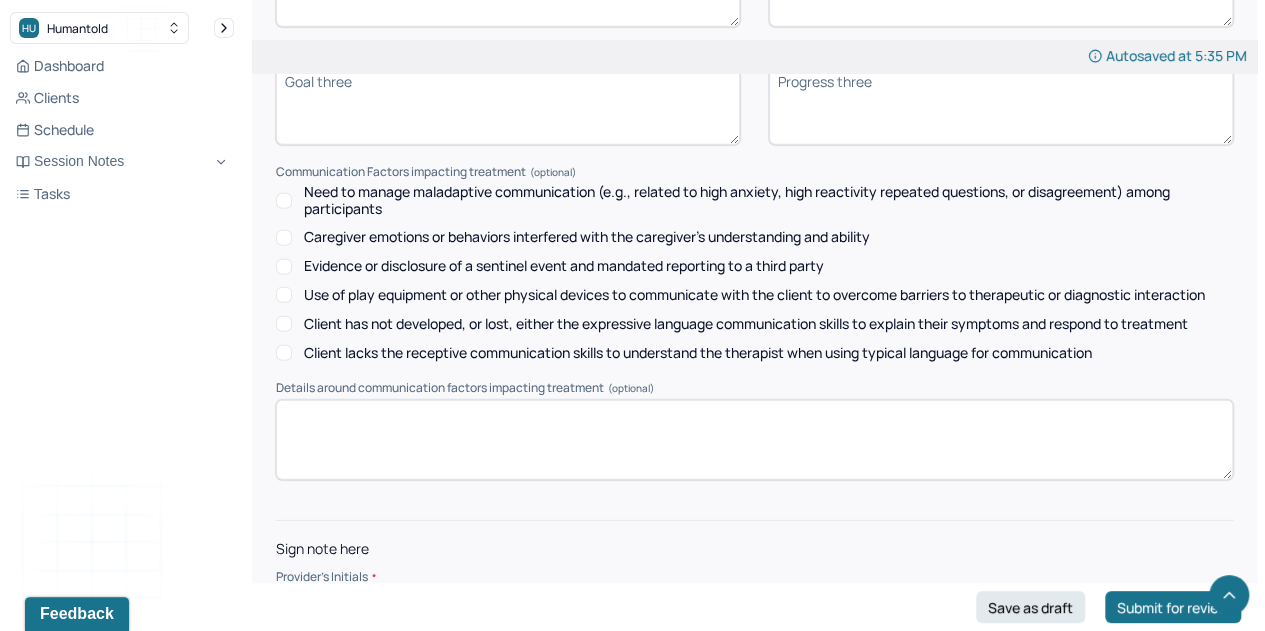 scroll, scrollTop: 2763, scrollLeft: 0, axis: vertical 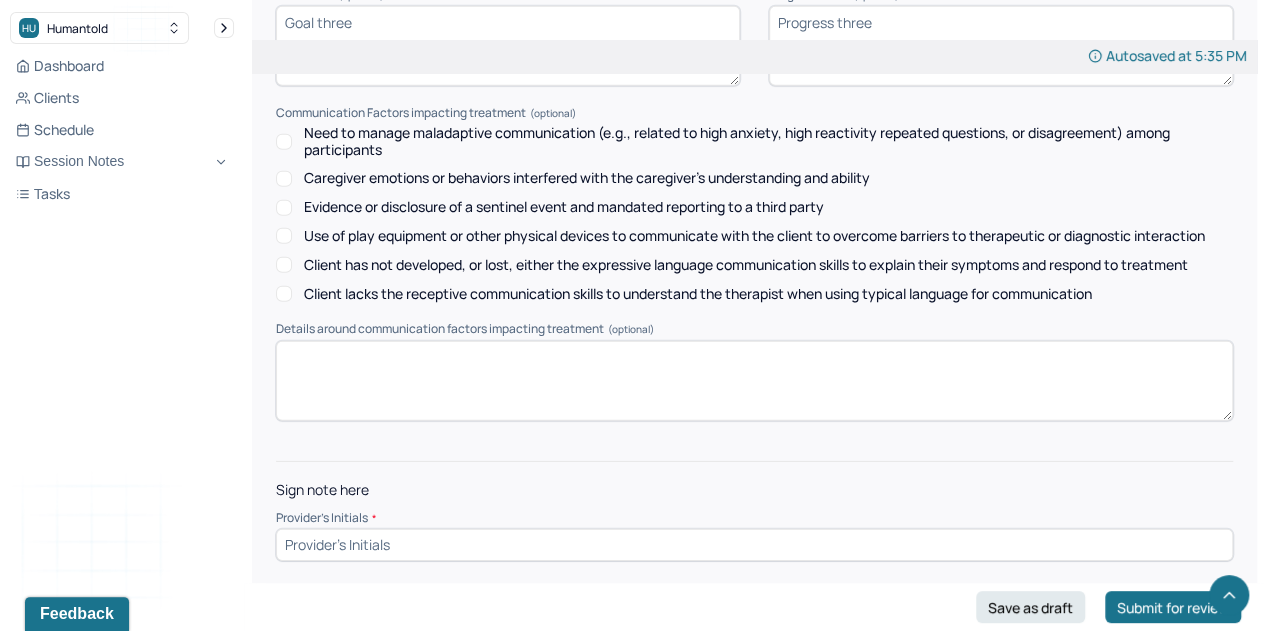 type on "Clients struggles with self identity, places validation and reassurance onto others than for self." 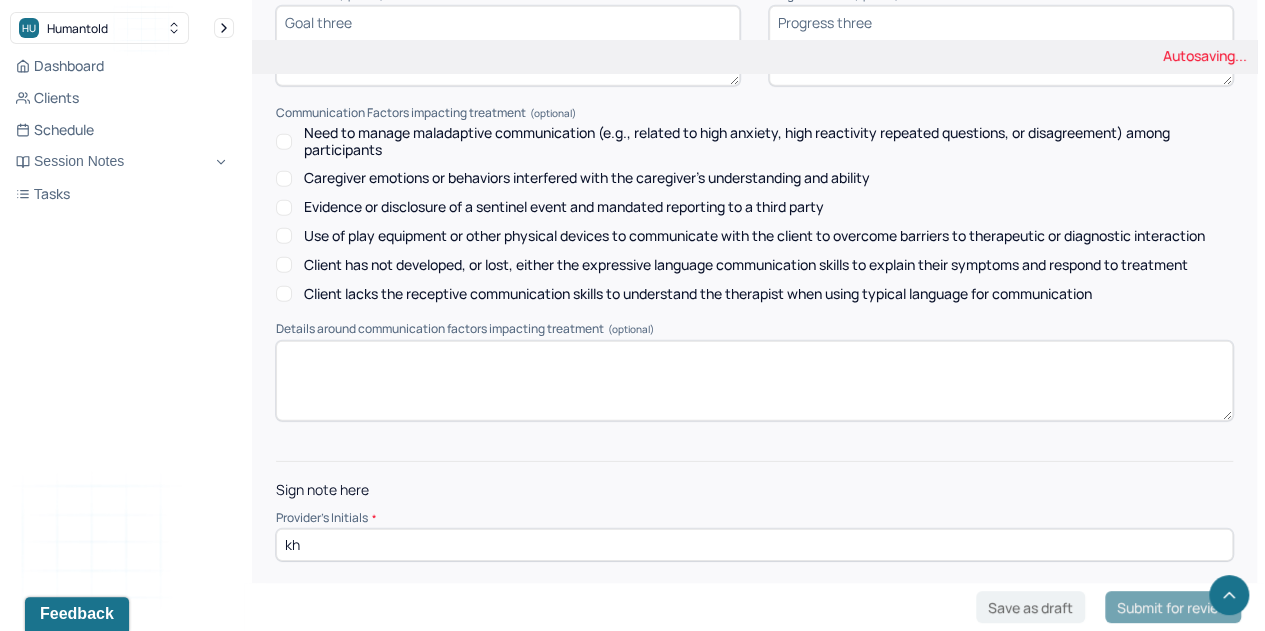 type on "kh" 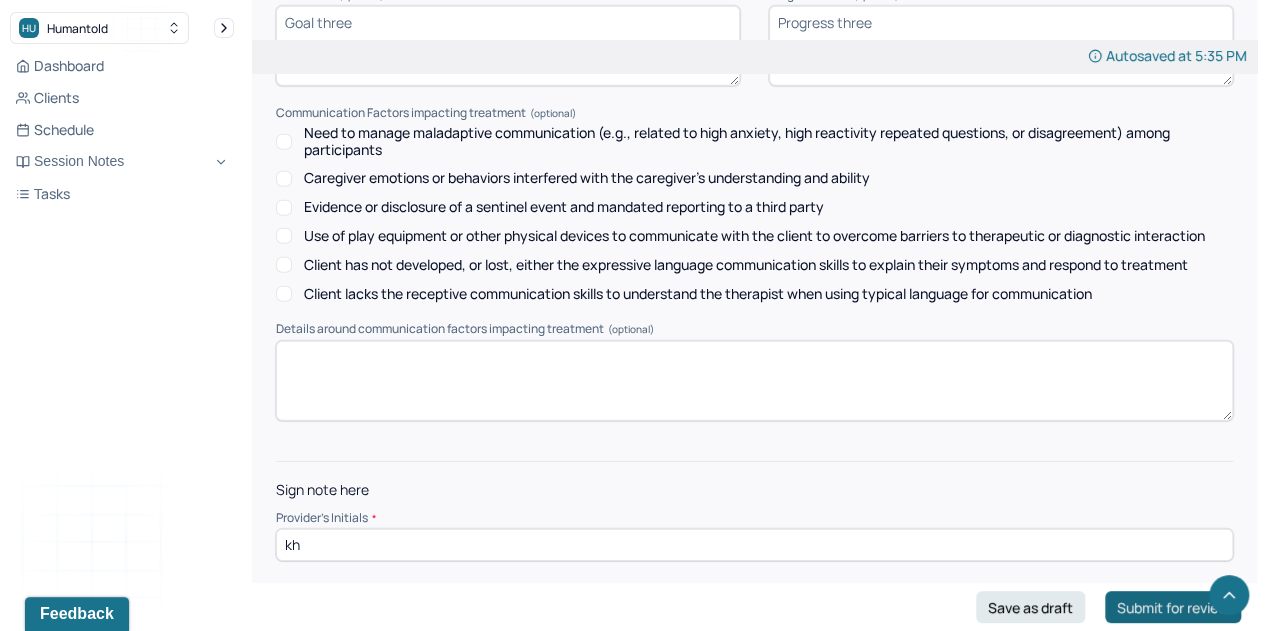 click on "Submit for review" at bounding box center (1173, 607) 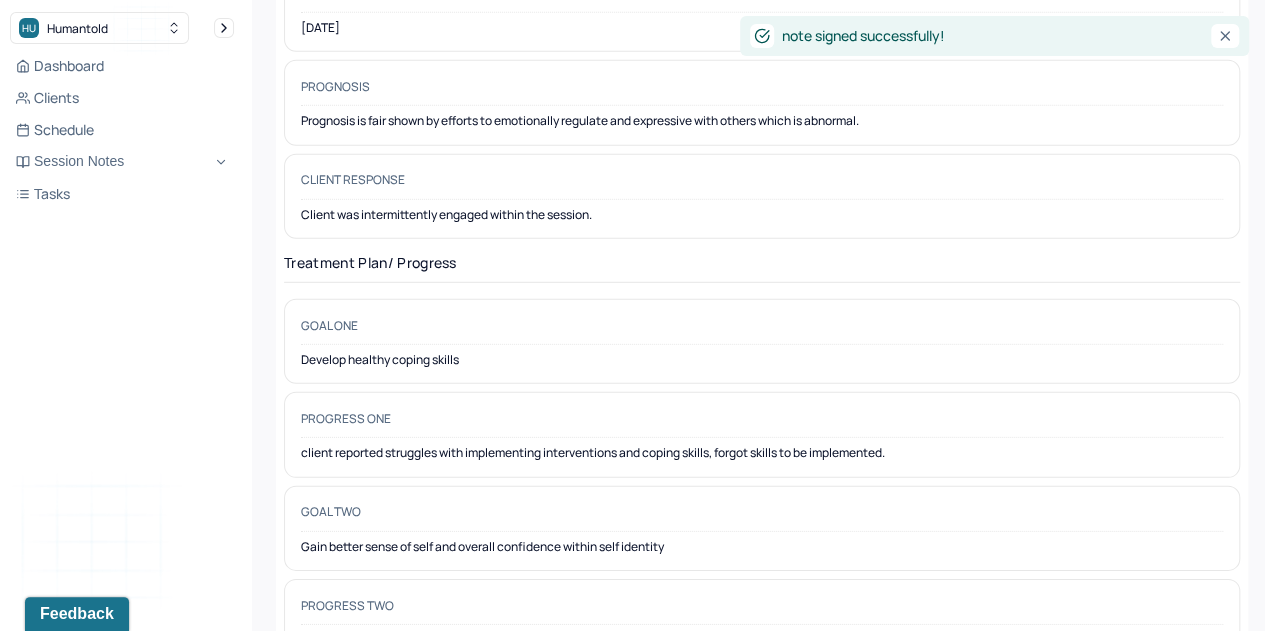 scroll, scrollTop: 0, scrollLeft: 0, axis: both 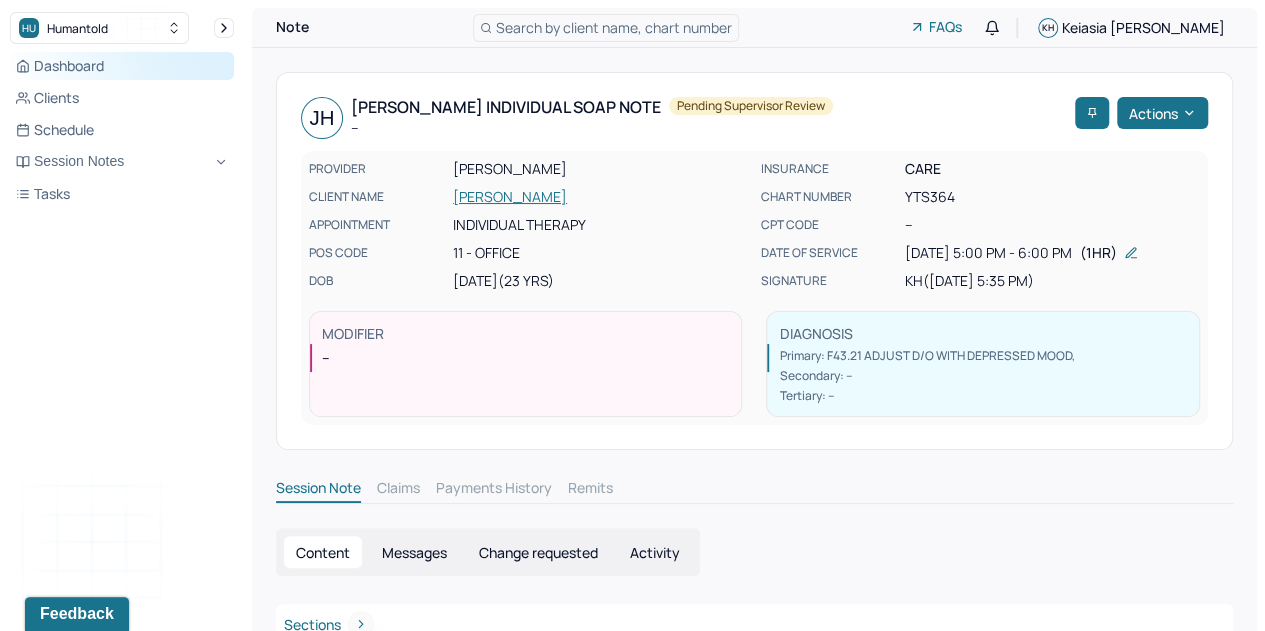 click on "Dashboard" at bounding box center [122, 66] 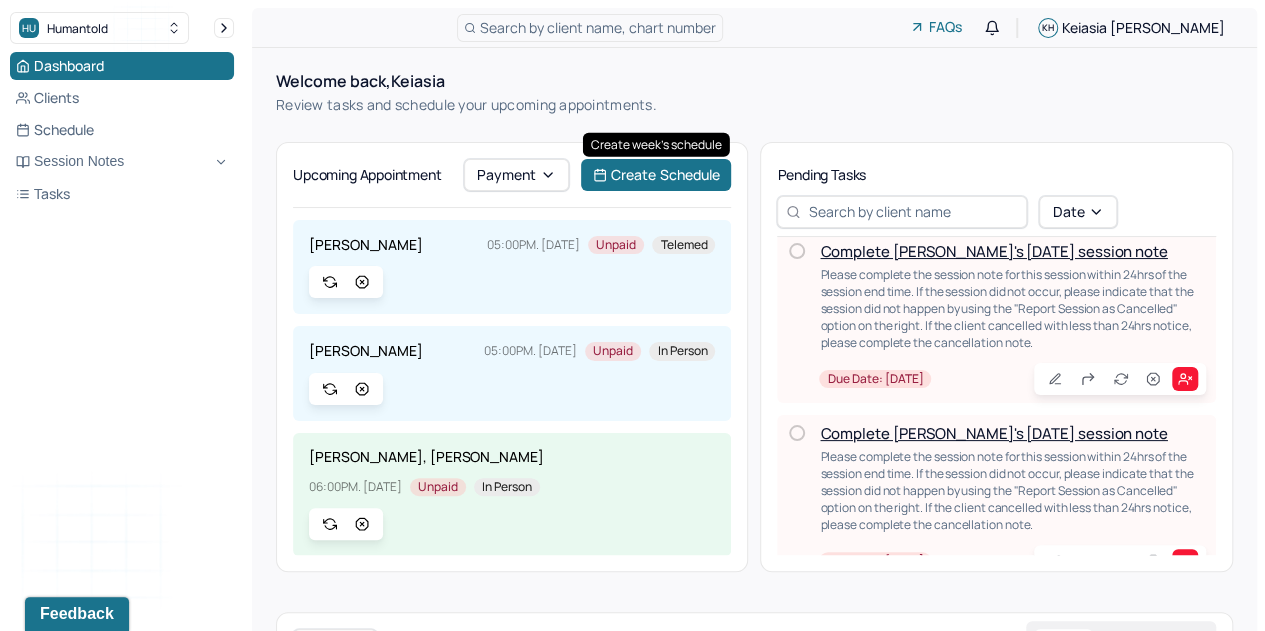 scroll, scrollTop: 0, scrollLeft: 0, axis: both 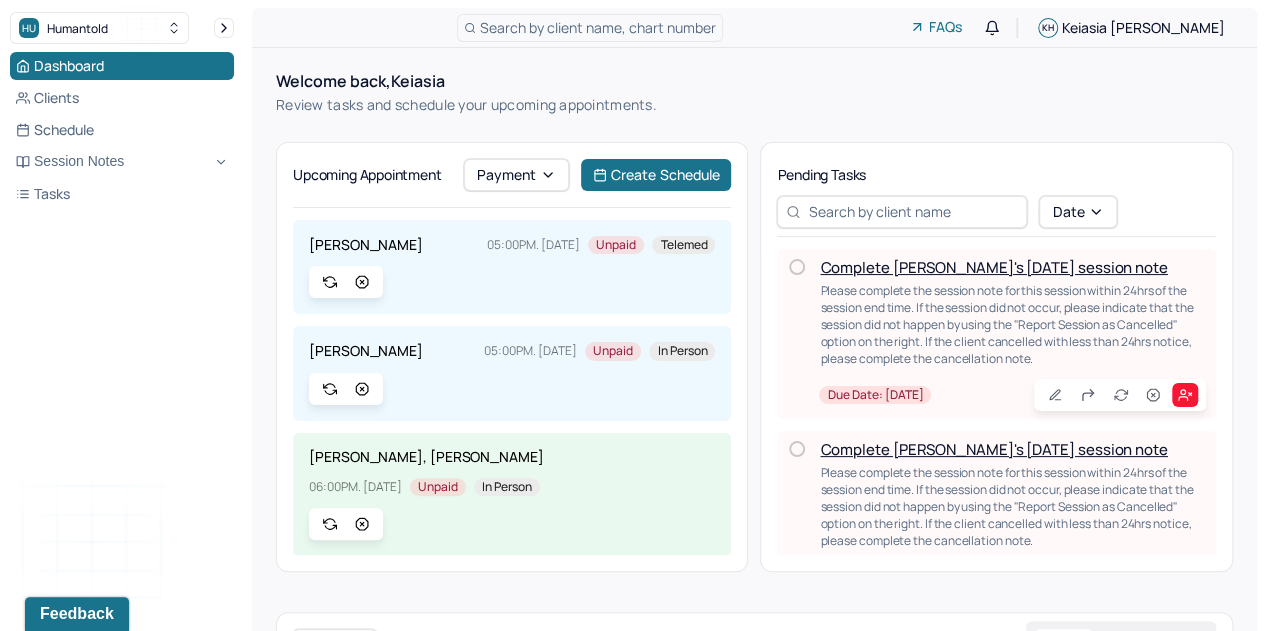 click on "Complete [PERSON_NAME]'s [DATE] session note" at bounding box center [993, 267] 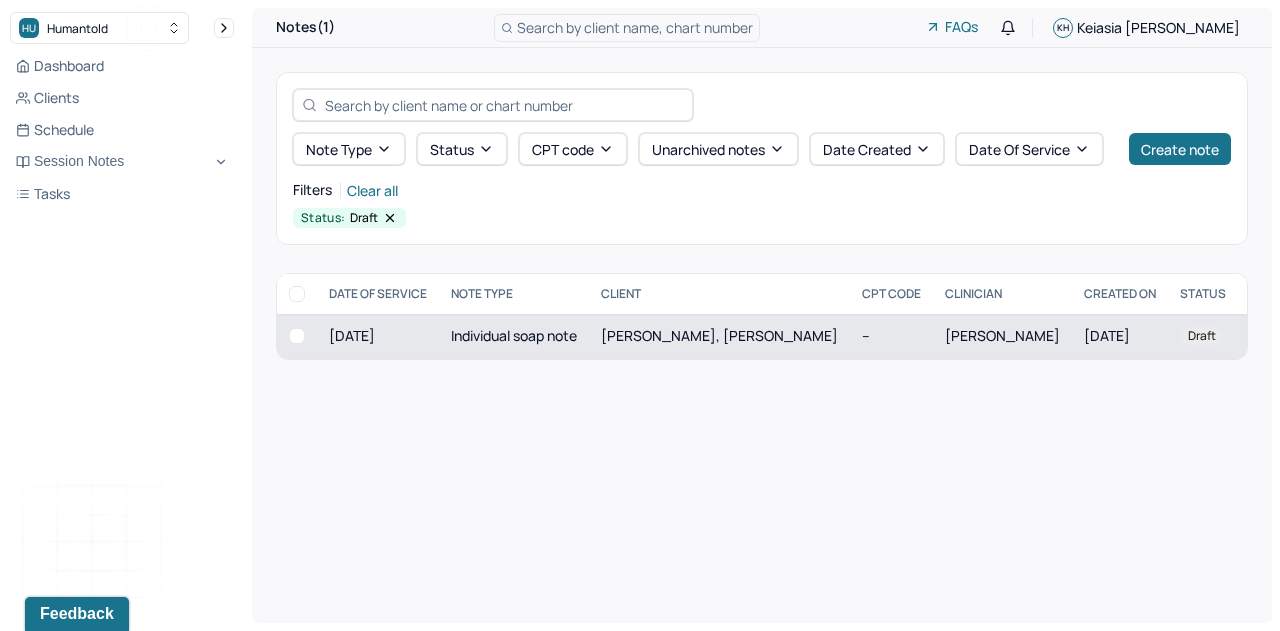 click on "Individual soap note" at bounding box center [514, 336] 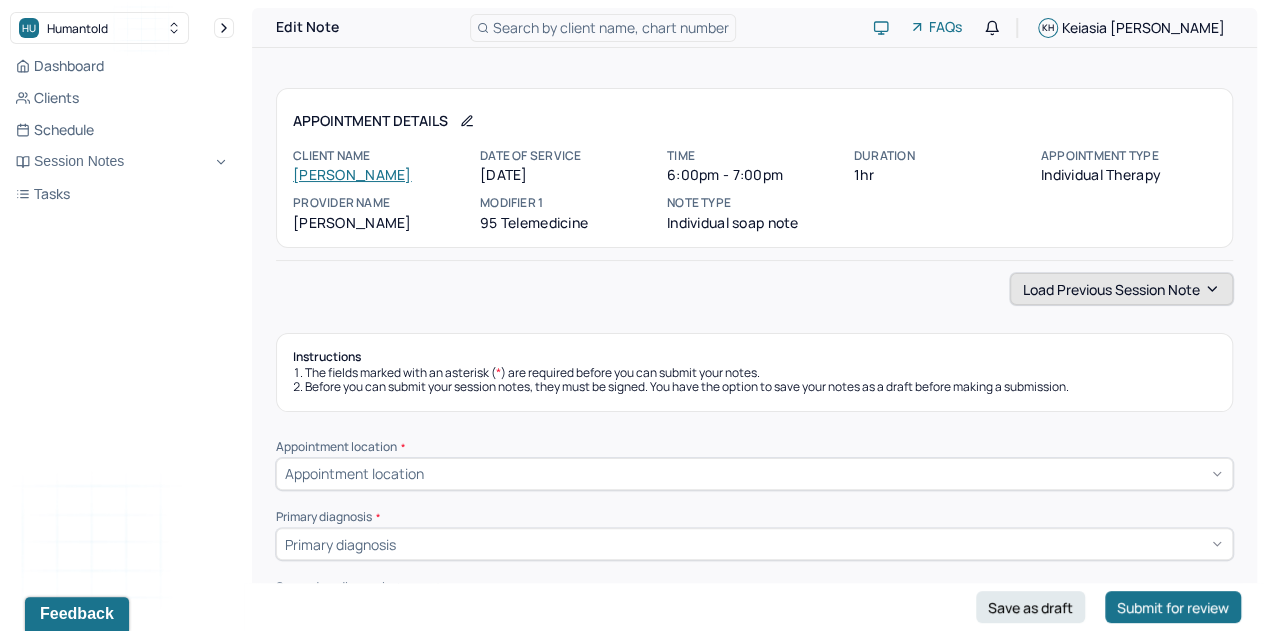 click on "HU Humantold Dashboard Clients Schedule Session Notes Tasks [PERSON_NAME] provider Logout Edit Note Search by client name, chart number  FAQs [PERSON_NAME] Appointment Details Client name [PERSON_NAME] Date of service [DATE] Time 6:00pm - 7:00pm Duration 1hr Appointment type individual therapy Provider name [PERSON_NAME] Modifier 1 95 Telemedicine Note type Individual soap note Load previous session note Instructions The fields marked with an asterisk ( * ) are required before you can submit your notes. Before you can submit your session notes, they must be signed. You have the option to save your notes as a draft before making a submission. Appointment location * Appointment location Primary diagnosis * Primary diagnosis Secondary diagnosis (optional) Secondary diagnosis Tertiary diagnosis (optional) Tertiary diagnosis Emotional / Behavioural symptoms demonstrated * Causing * Causing Intention for Session * Intention for Session Session Note Subjective EDMR" at bounding box center [632, 1697] 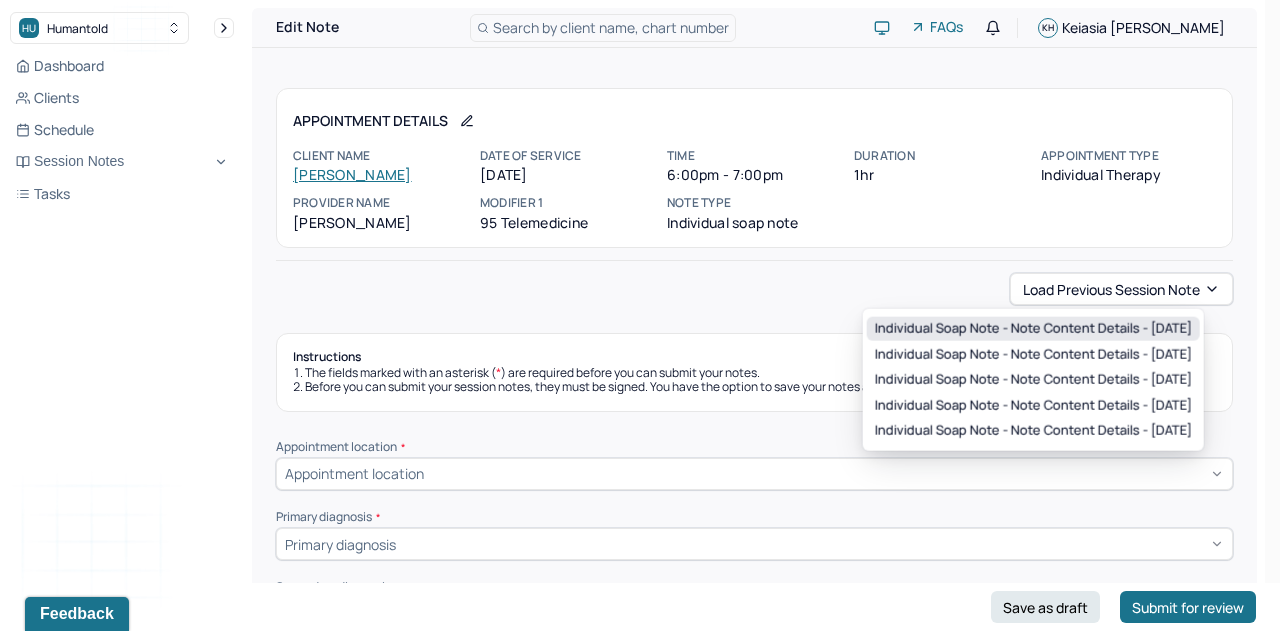 click on "Individual soap note   - Note content Details -   [DATE]" at bounding box center (1033, 329) 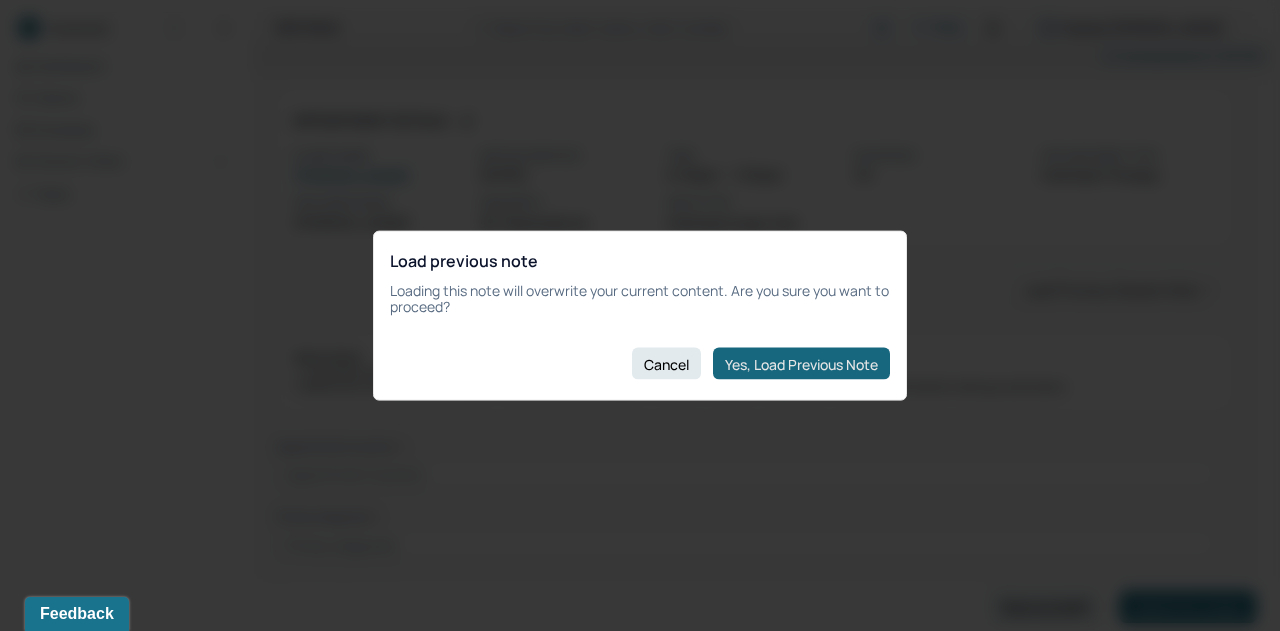 click on "Yes, Load Previous Note" at bounding box center (801, 364) 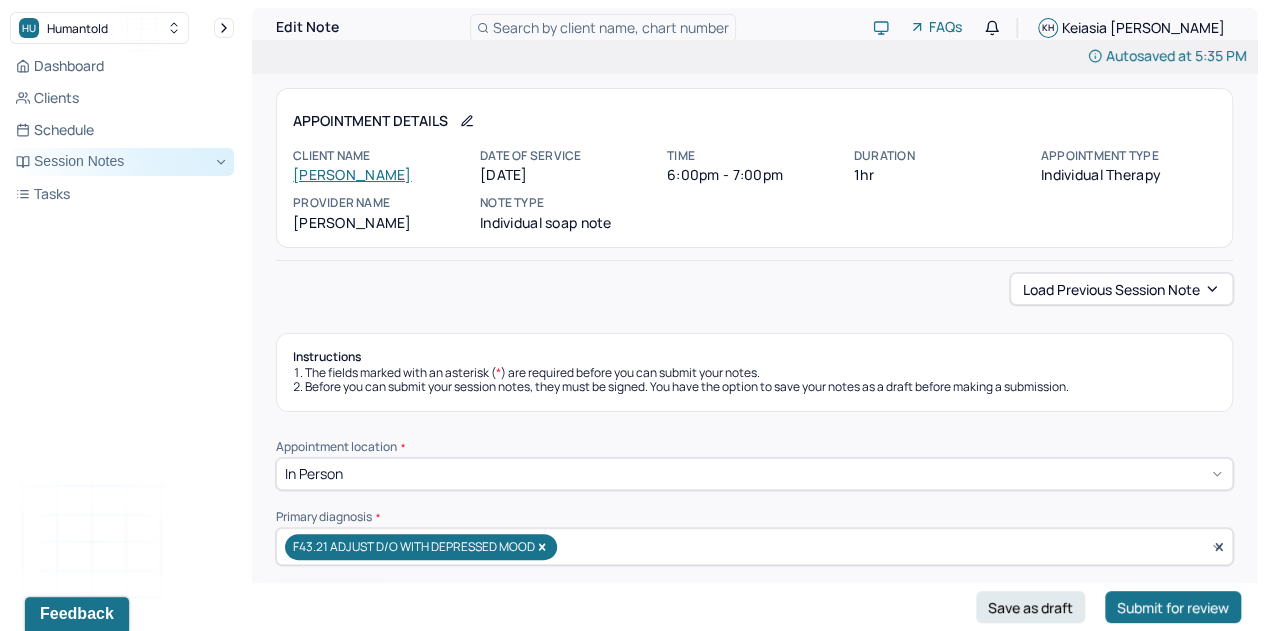 click on "Session Notes" at bounding box center [122, 162] 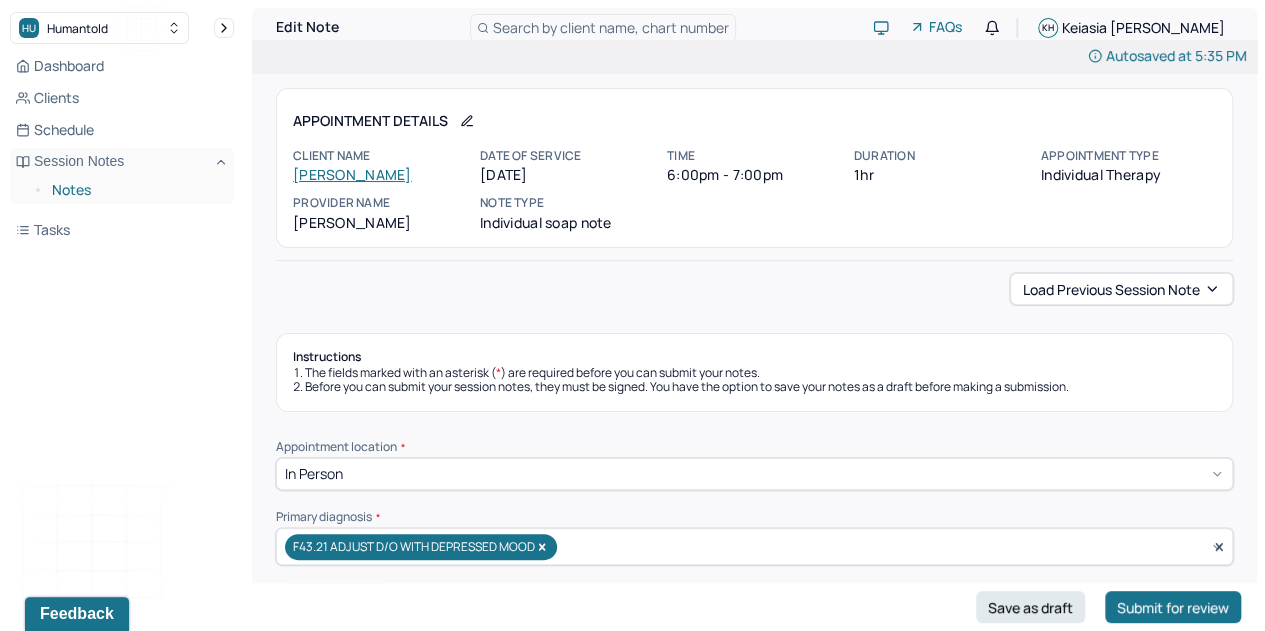 click on "Notes" at bounding box center (135, 190) 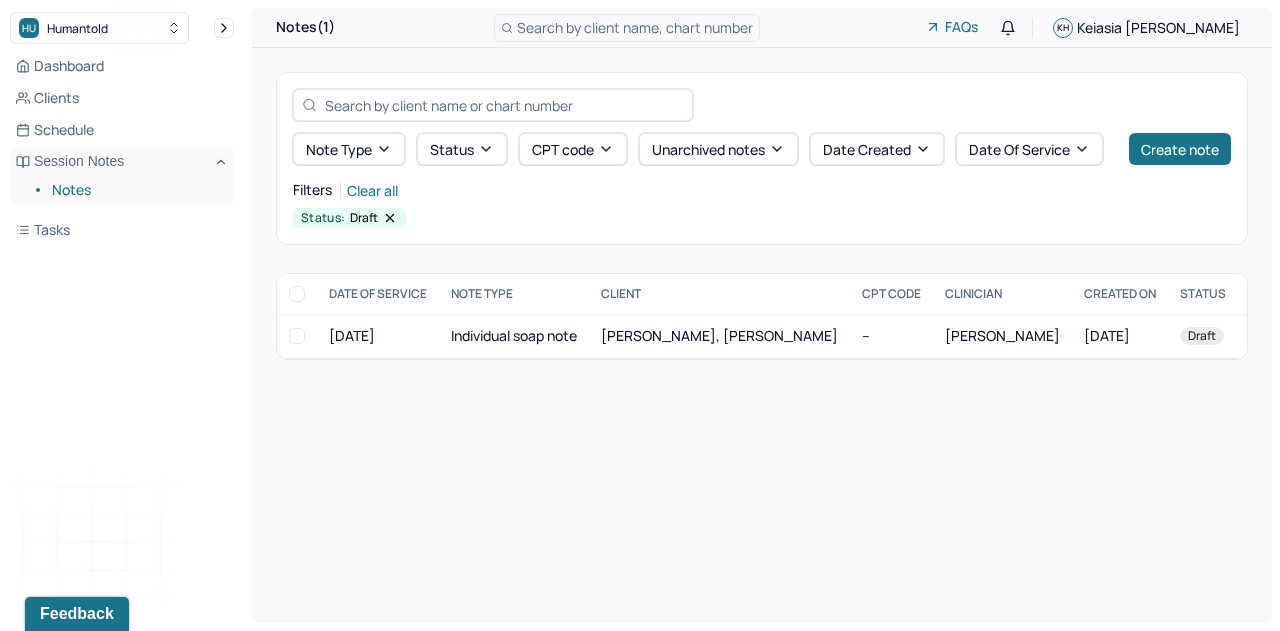 click 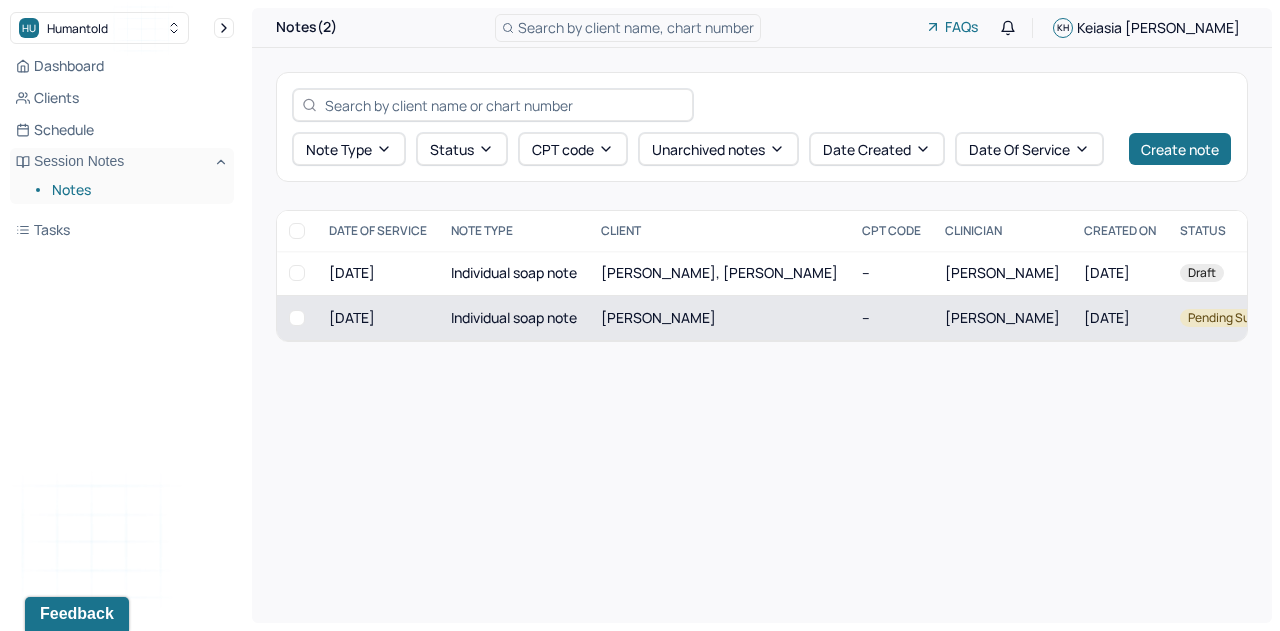 click on "Individual soap note" at bounding box center (514, 318) 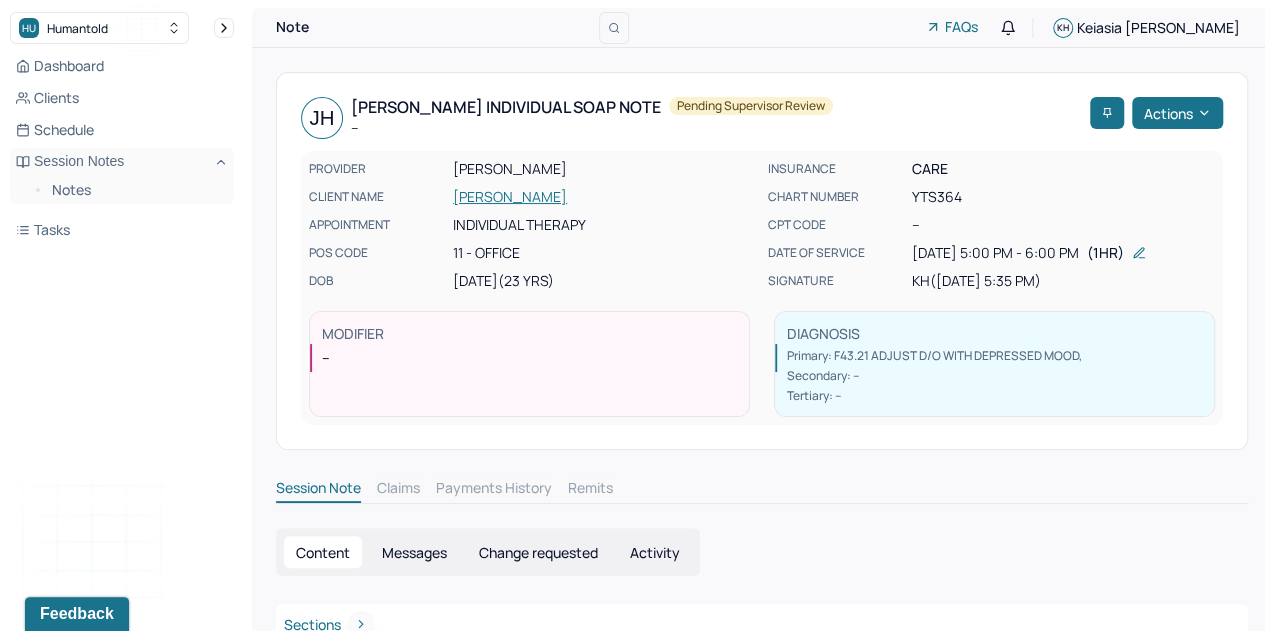 click on "MODIFIER -- DIAGNOSIS Primary:   F43.21 ADJUST D/O WITH DEPRESSED MOOD ,  Secondary:   -- Tertiary:   --" at bounding box center (762, 362) 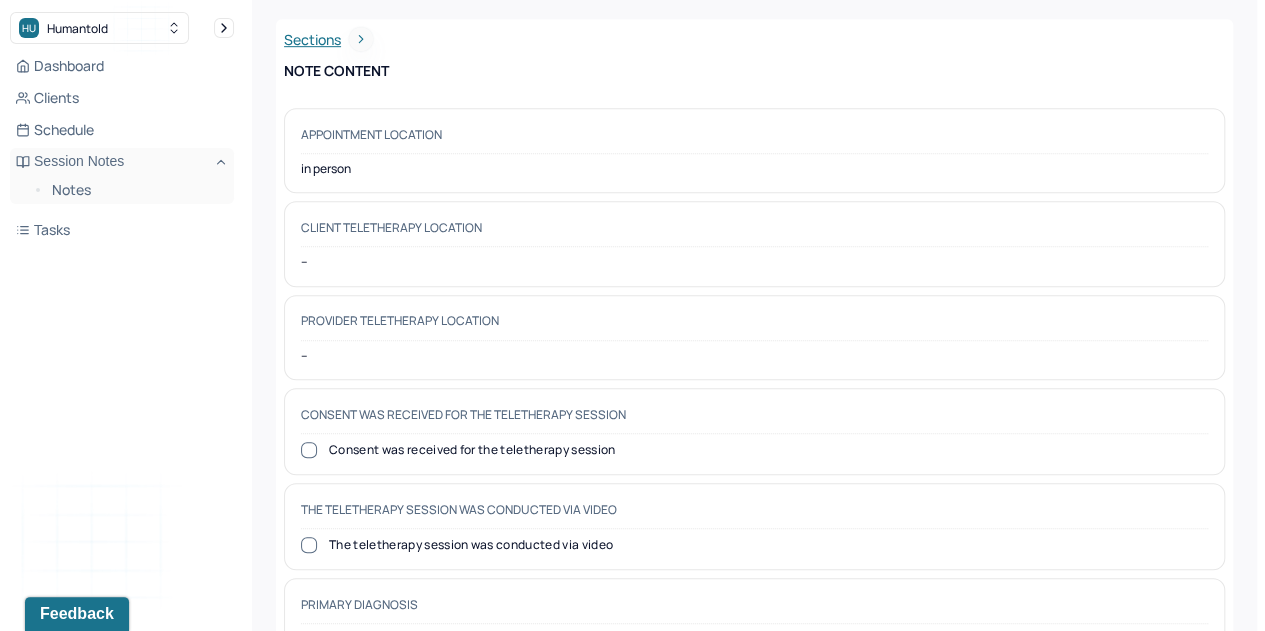 scroll, scrollTop: 513, scrollLeft: 0, axis: vertical 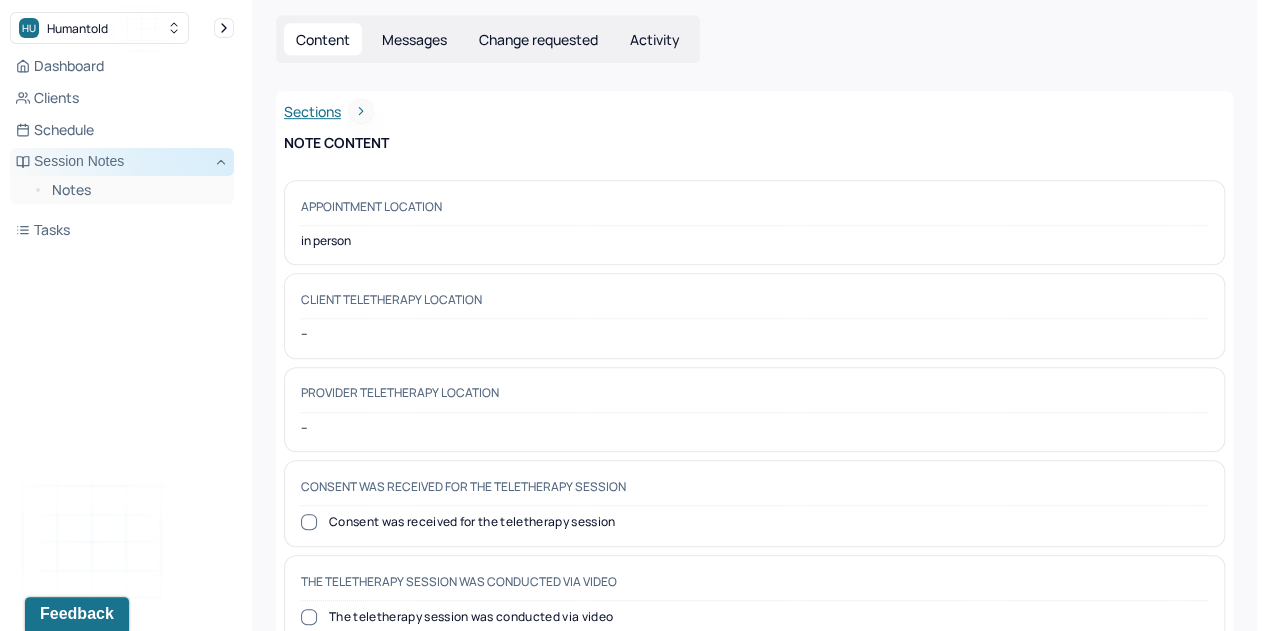 click on "Session Notes" at bounding box center (122, 162) 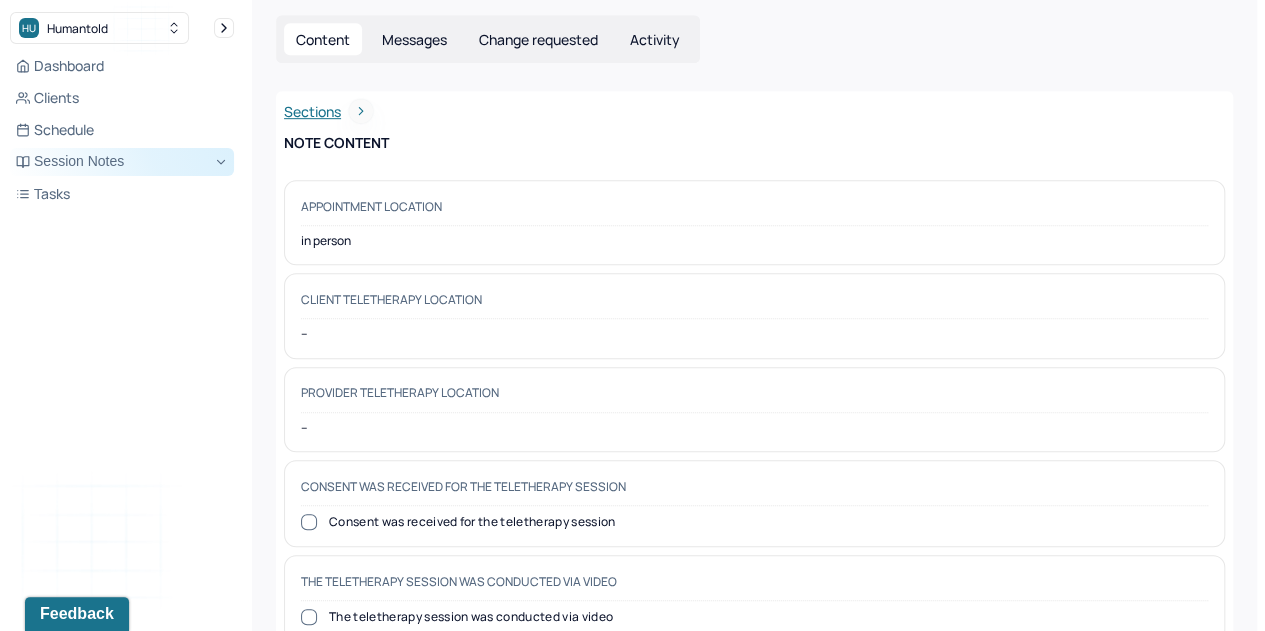 click on "Session Notes" at bounding box center [122, 162] 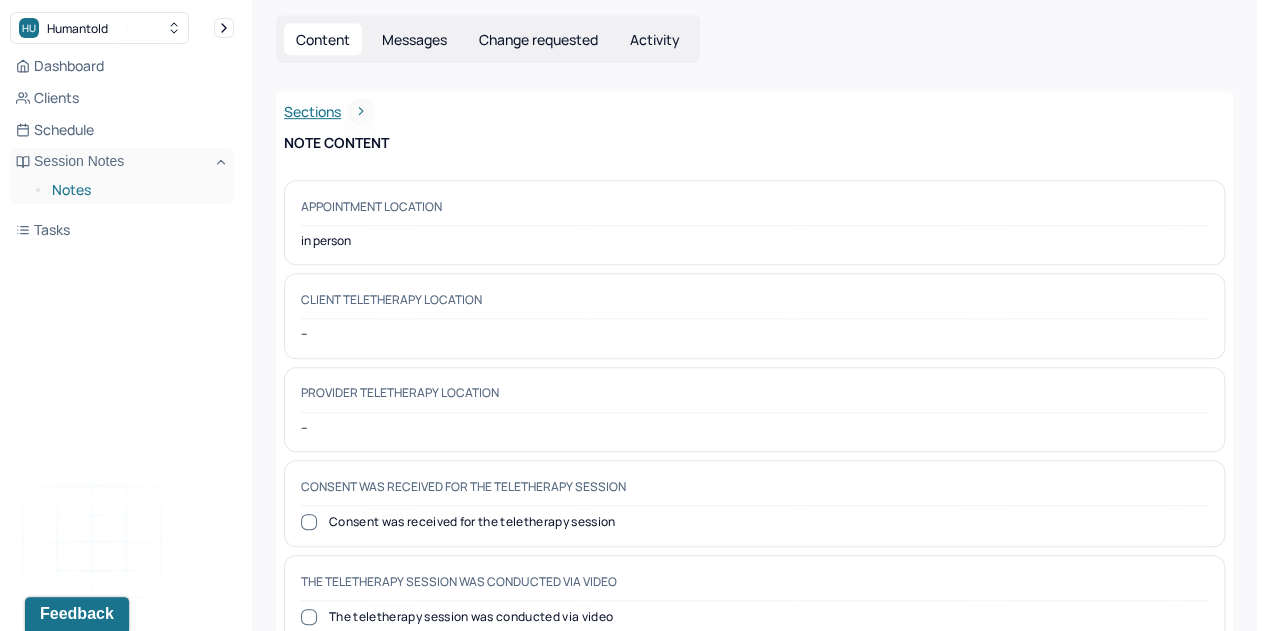 click on "Notes" at bounding box center (135, 190) 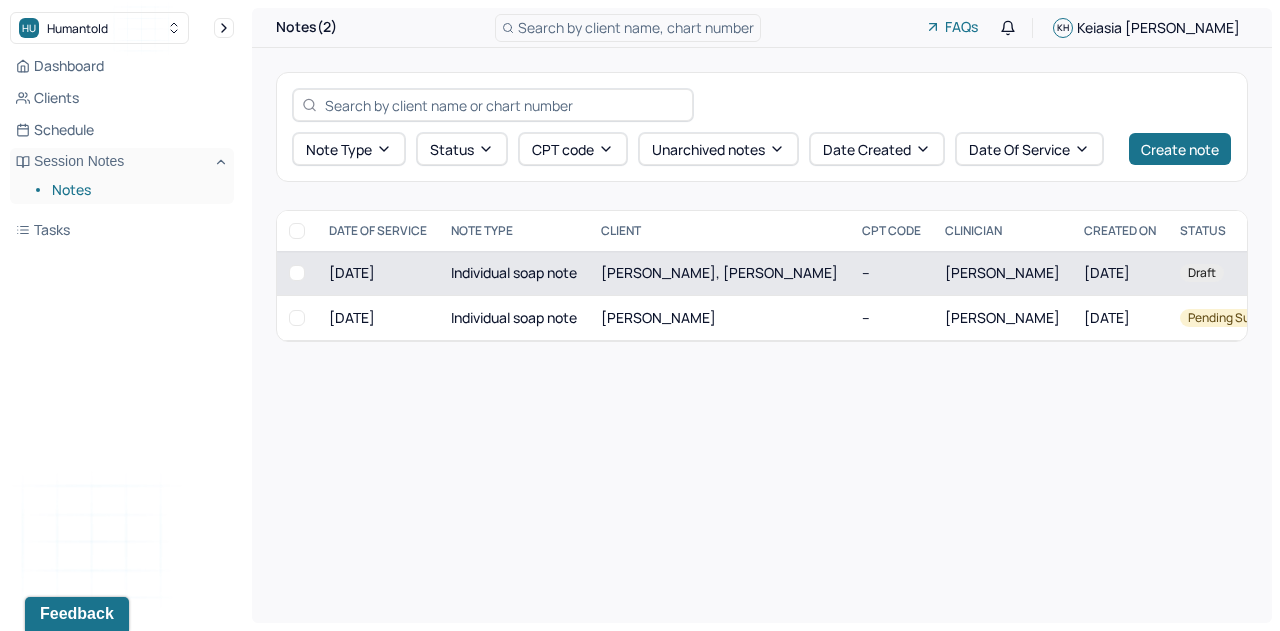 click on "Individual soap note" at bounding box center [514, 273] 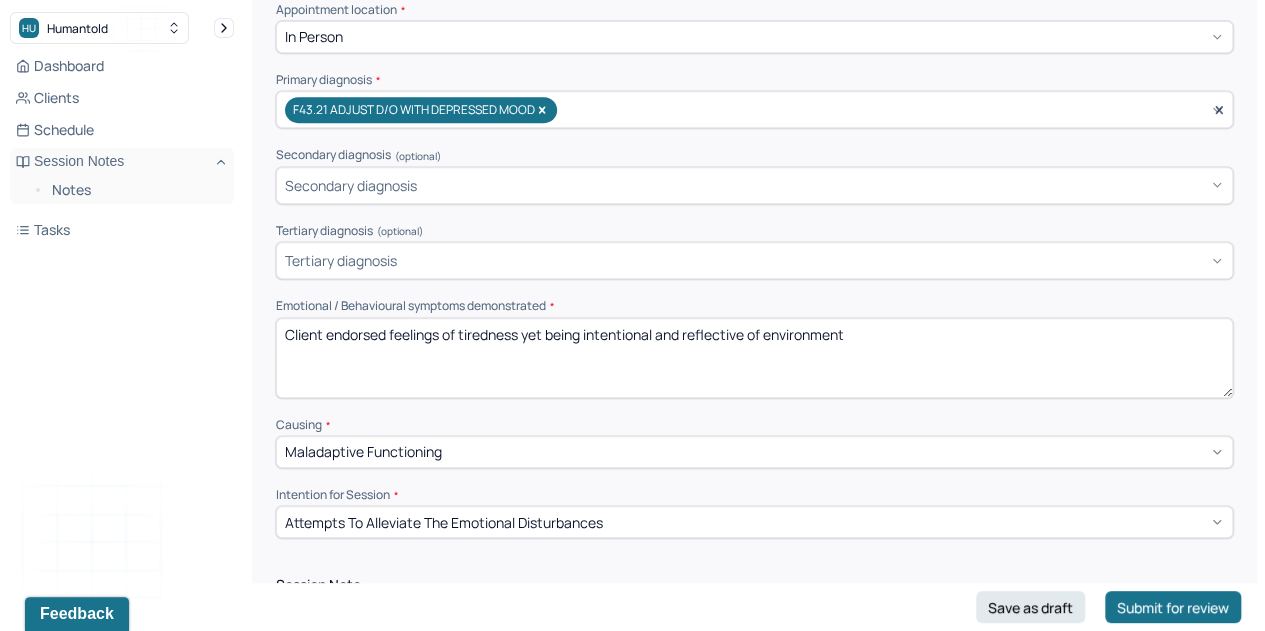 scroll, scrollTop: 438, scrollLeft: 0, axis: vertical 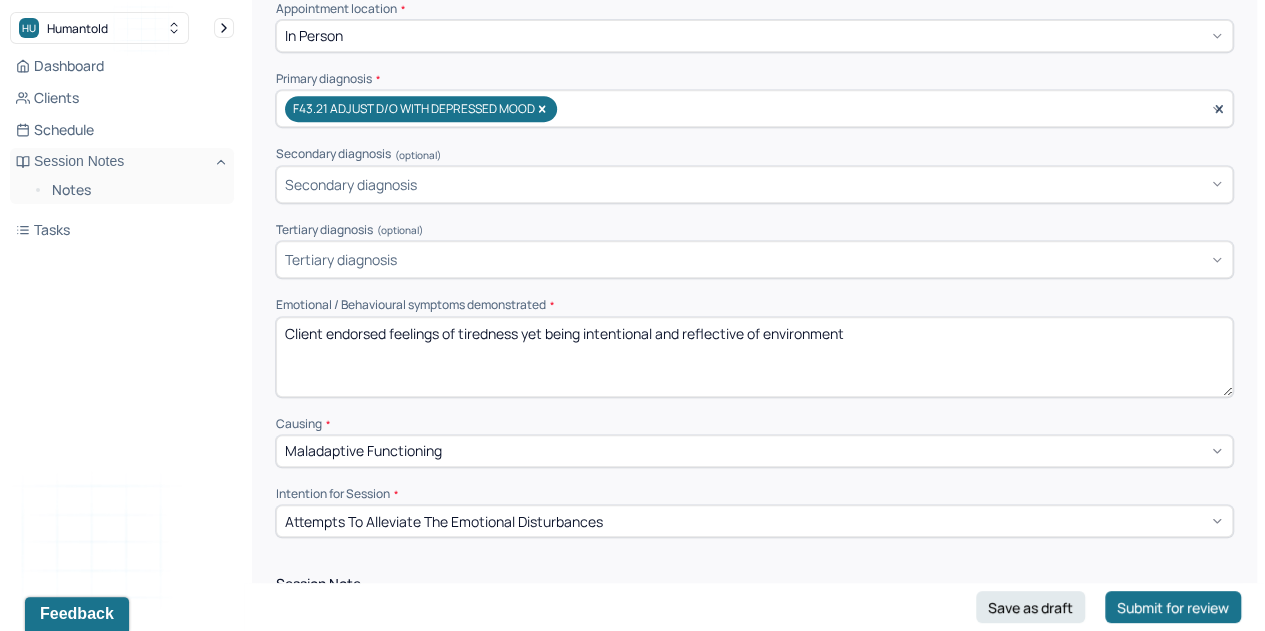 click on "Client endorsed feelings of tiredness yet being intentional and reflective of environment" at bounding box center (754, 357) 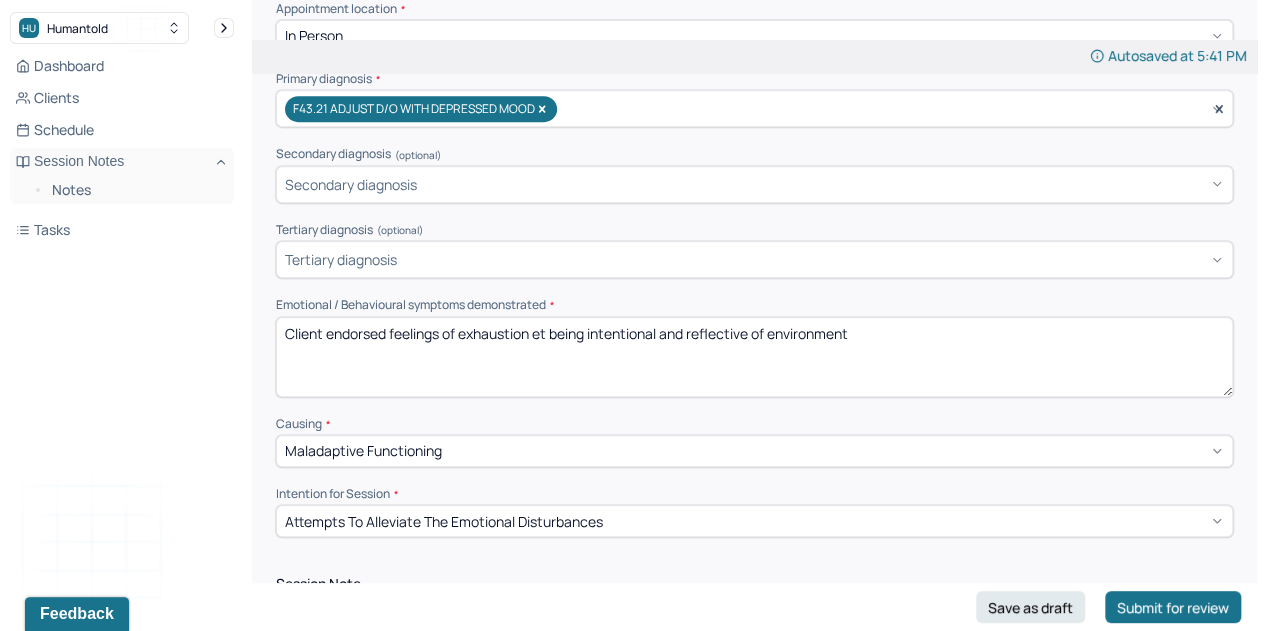 drag, startPoint x: 529, startPoint y: 329, endPoint x: 923, endPoint y: 370, distance: 396.1275 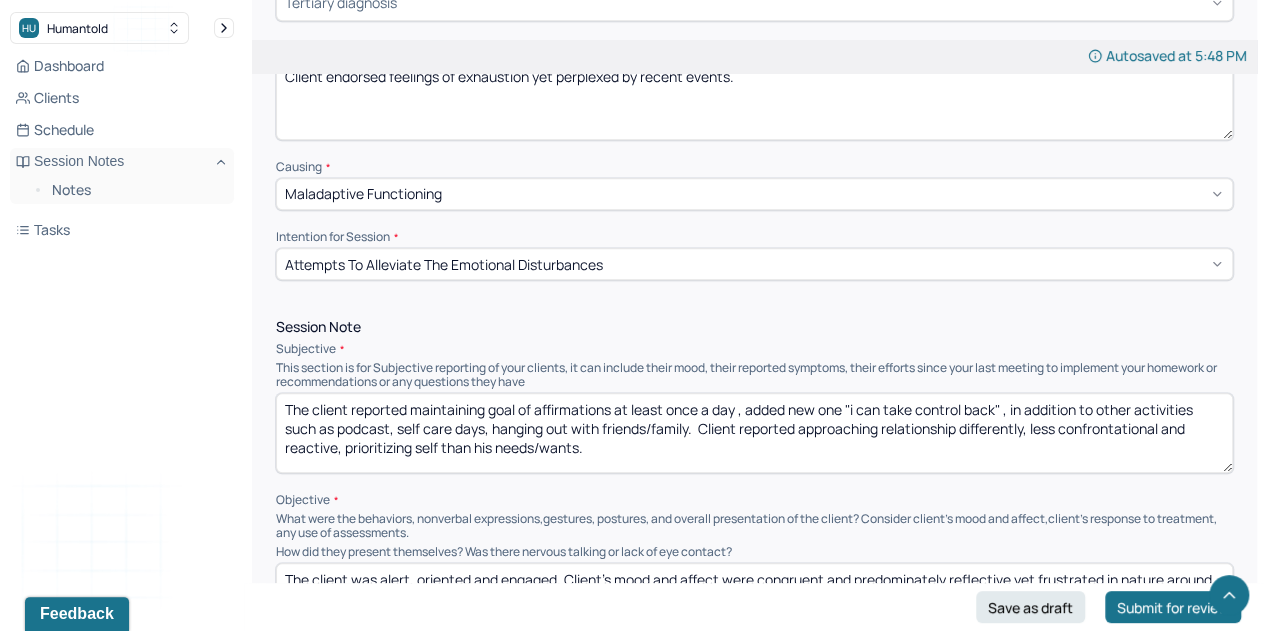 scroll, scrollTop: 714, scrollLeft: 0, axis: vertical 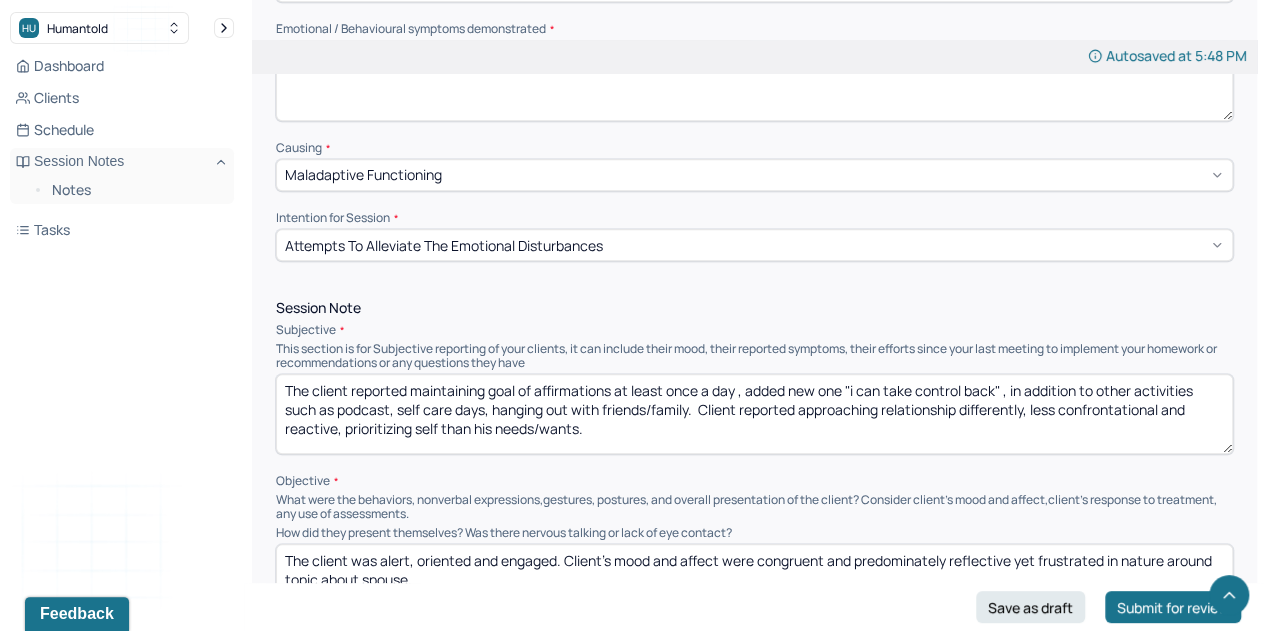 type on "Client endorsed feelings of exhaustion yet perplexed by recent events." 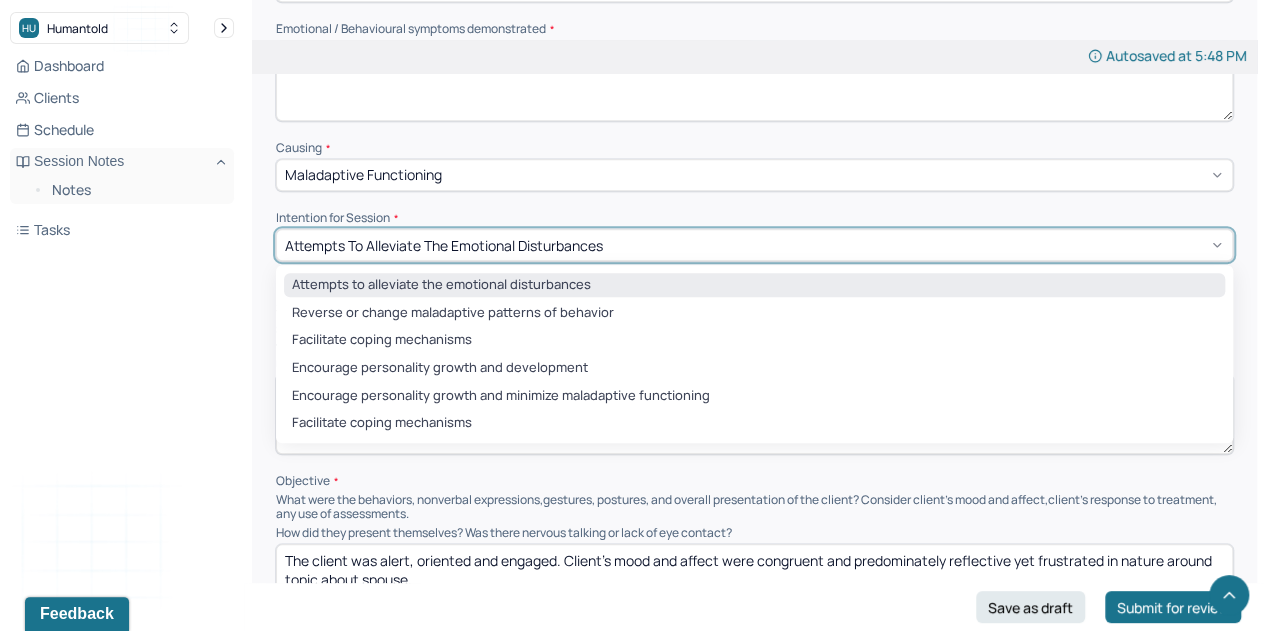 click on "Attempts to alleviate the emotional disturbances" at bounding box center [754, 245] 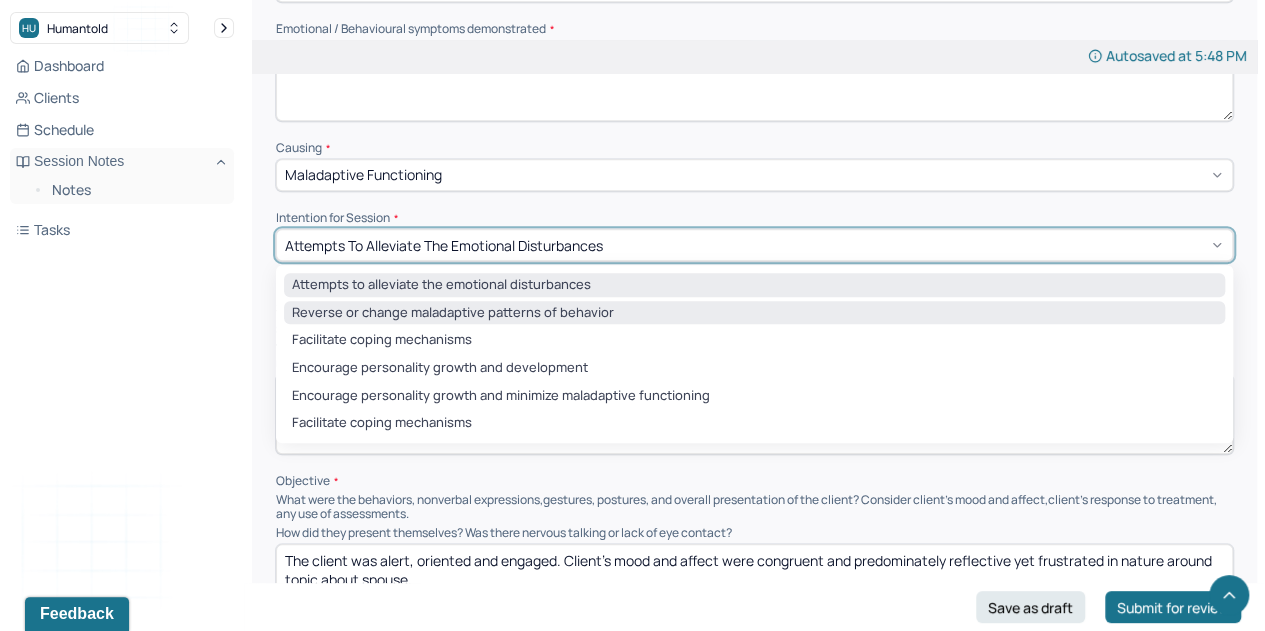click on "Reverse or change maladaptive patterns of behavior" at bounding box center [754, 313] 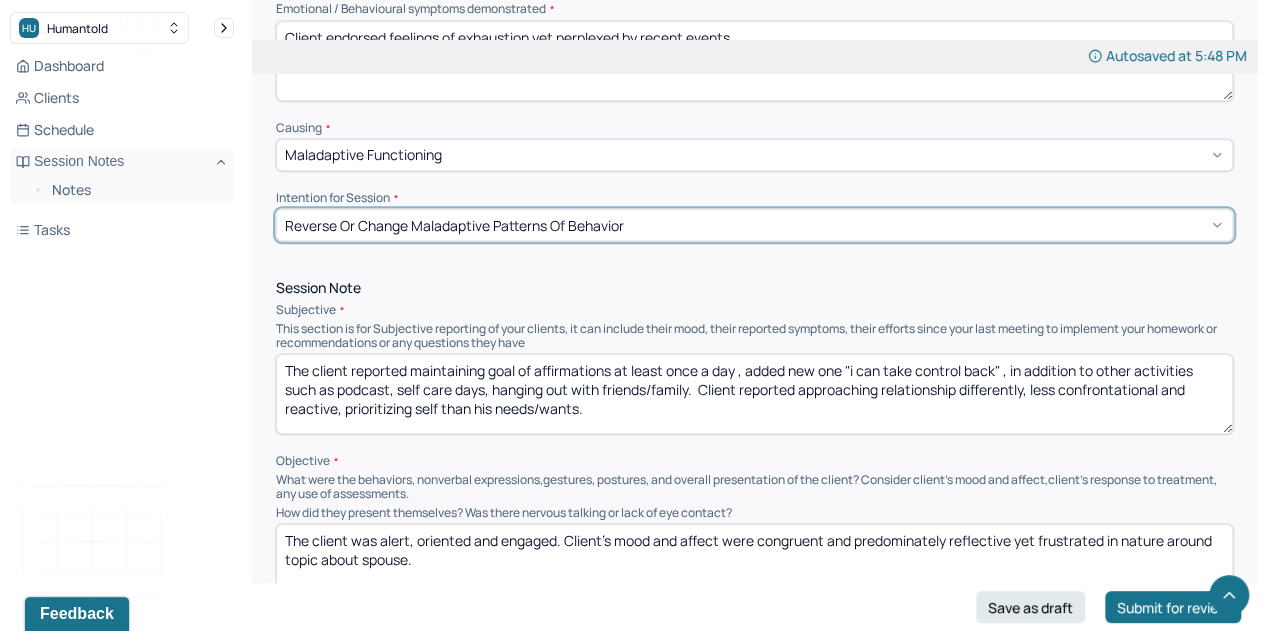 scroll, scrollTop: 737, scrollLeft: 0, axis: vertical 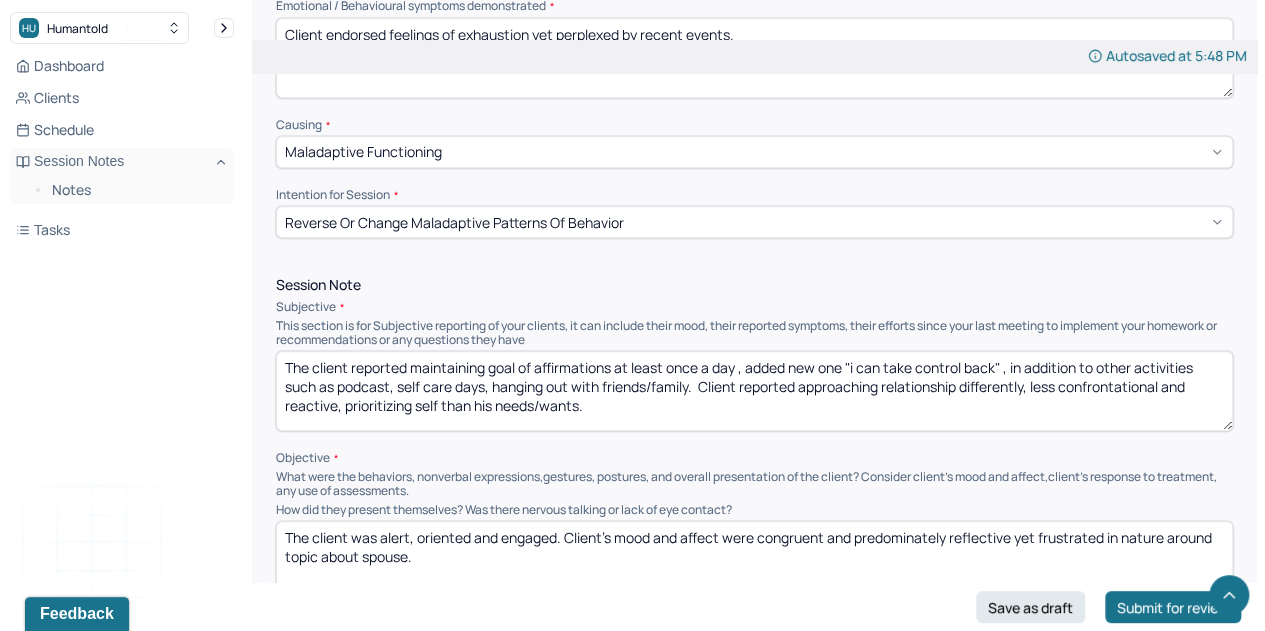 drag, startPoint x: 408, startPoint y: 354, endPoint x: 857, endPoint y: 406, distance: 452.0011 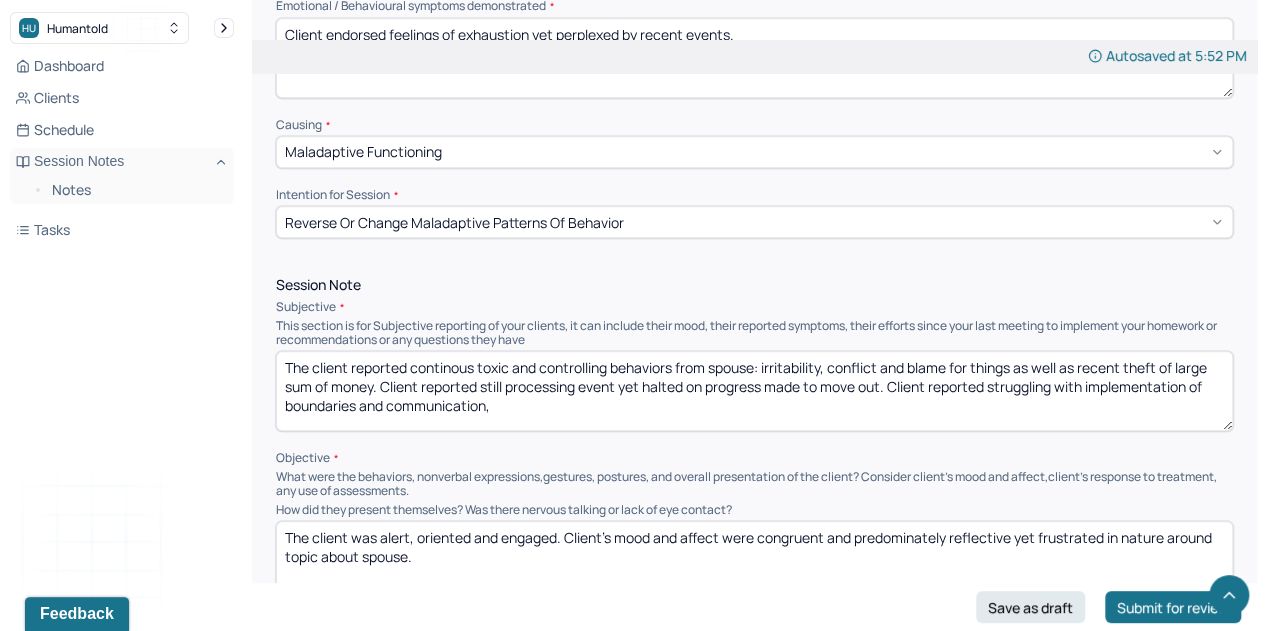 drag, startPoint x: 442, startPoint y: 374, endPoint x: 432, endPoint y: 356, distance: 20.59126 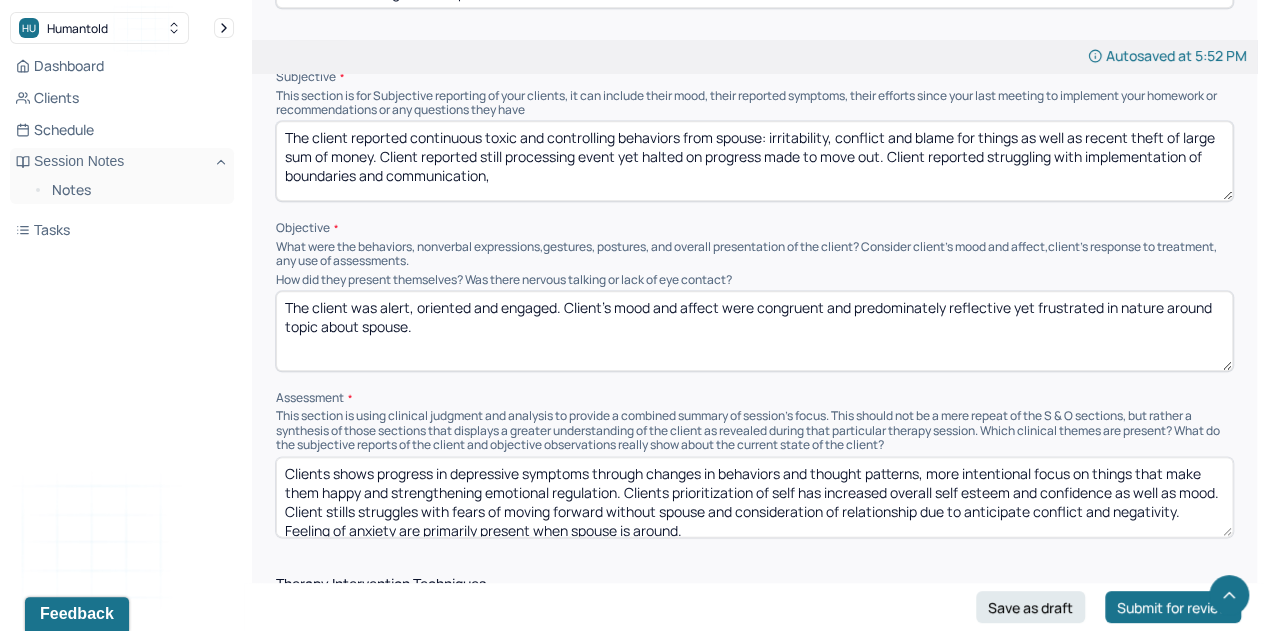 scroll, scrollTop: 937, scrollLeft: 0, axis: vertical 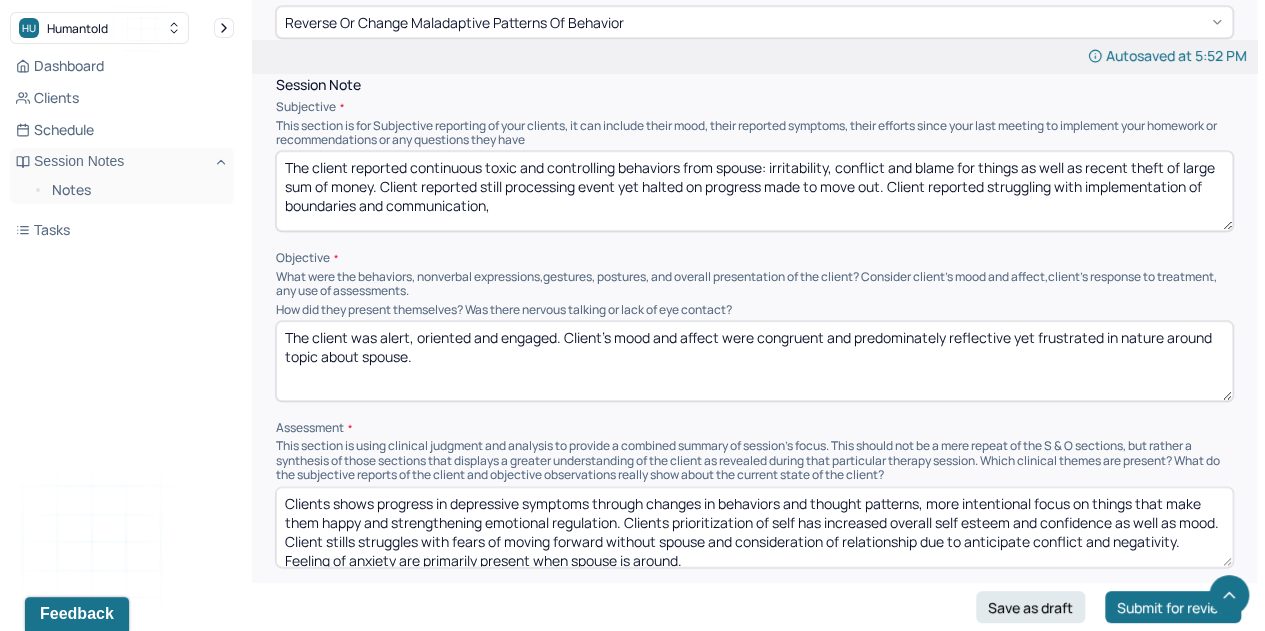 click on "The client reported continuous toxic and controlling behaviors from spouse: irritability, conflict and blame for things as well as recent theft of large sum of money. Client reported still processing event yet halted on progress made to move out. Client reported struggling with implementation of boundaries and communication," at bounding box center [754, 191] 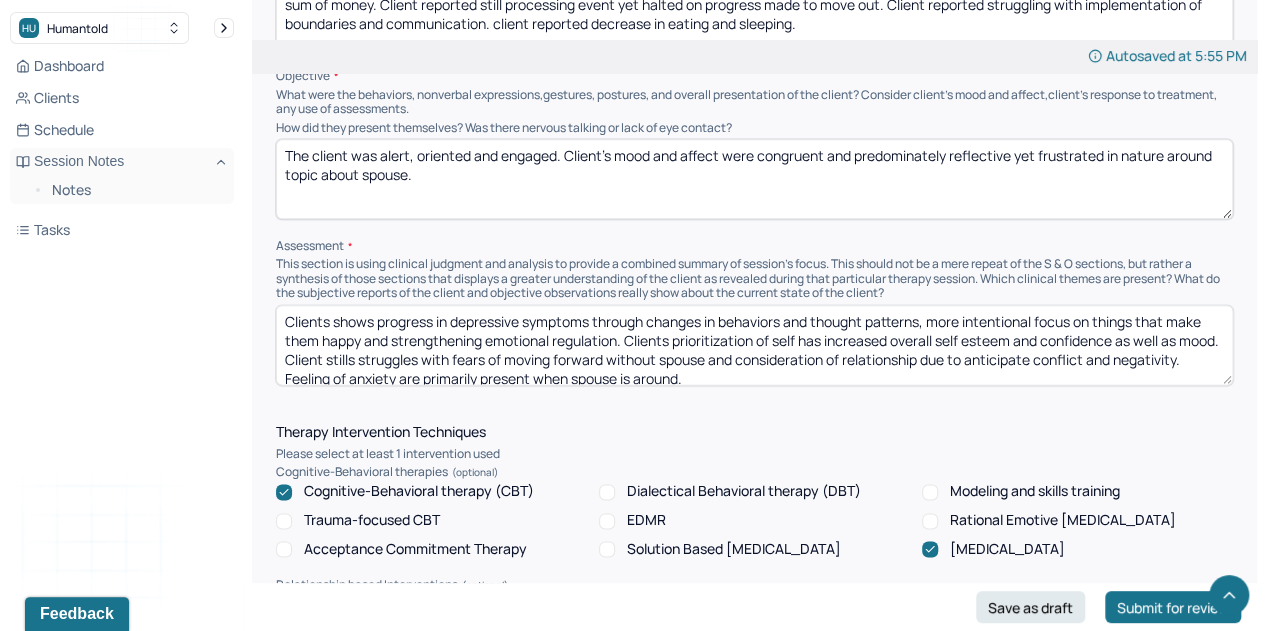 scroll, scrollTop: 1120, scrollLeft: 0, axis: vertical 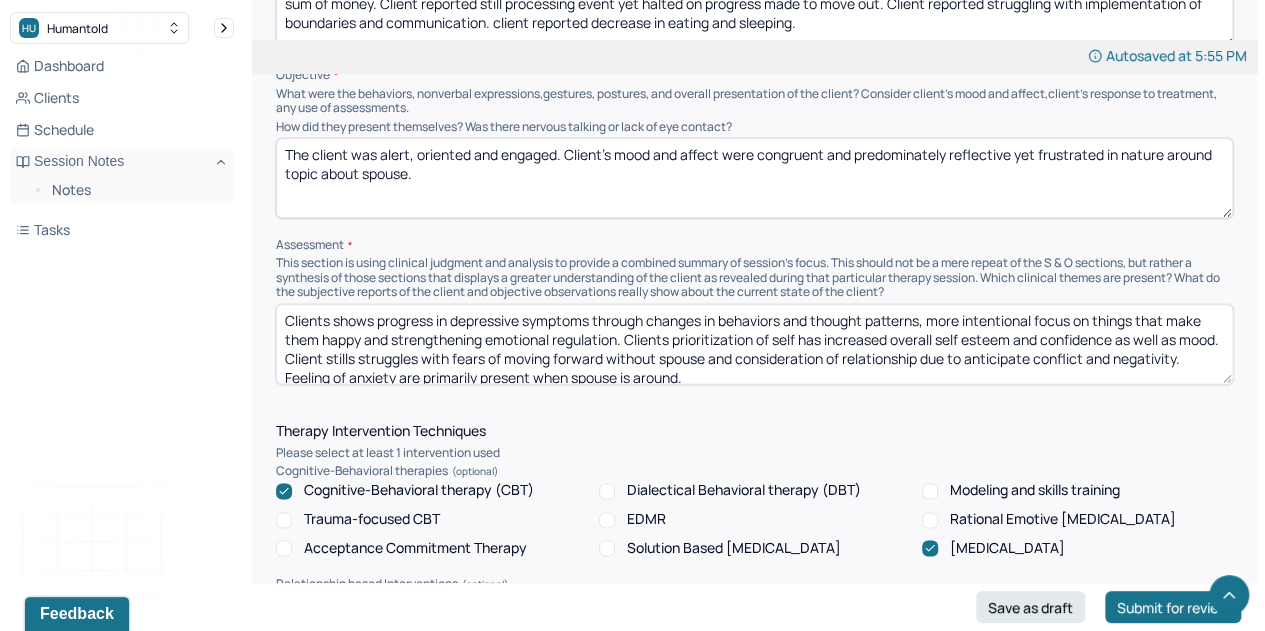 type on "The client reported continuous toxic and controlling behaviors from spouse: irritability, conflict and blame for things as well as recent theft of large sum of money. Client reported still processing event yet halted on progress made to move out. Client reported struggling with implementation of boundaries and communication. client reported decrease in eating and sleeping." 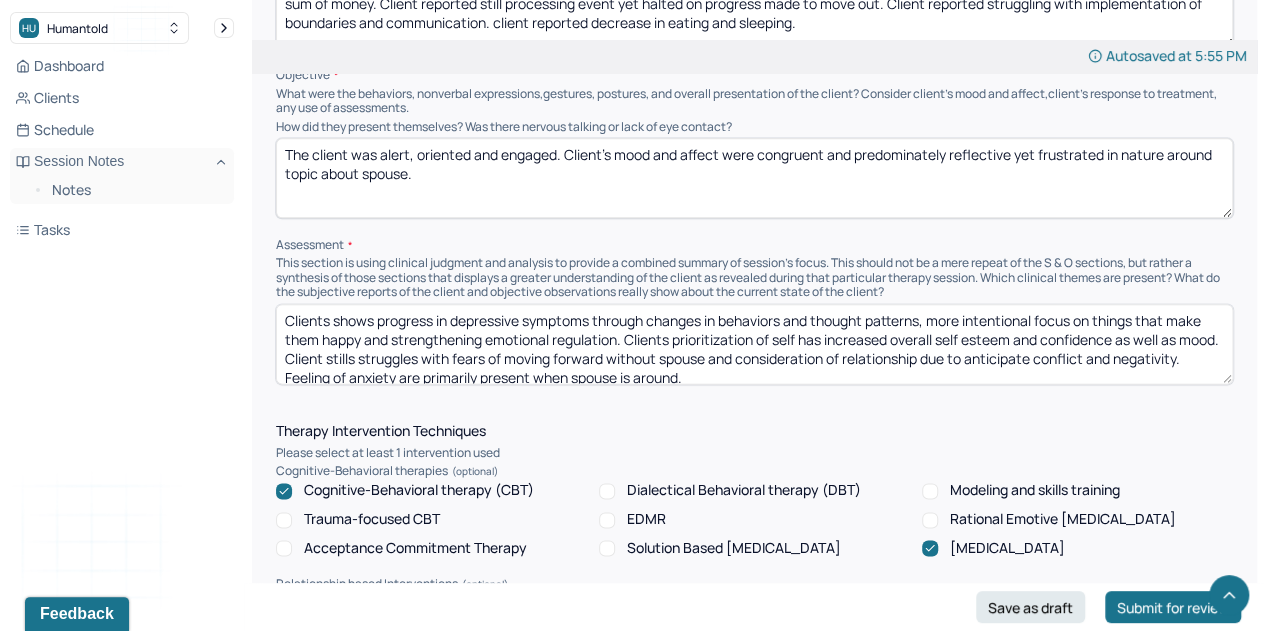 scroll, scrollTop: 8, scrollLeft: 0, axis: vertical 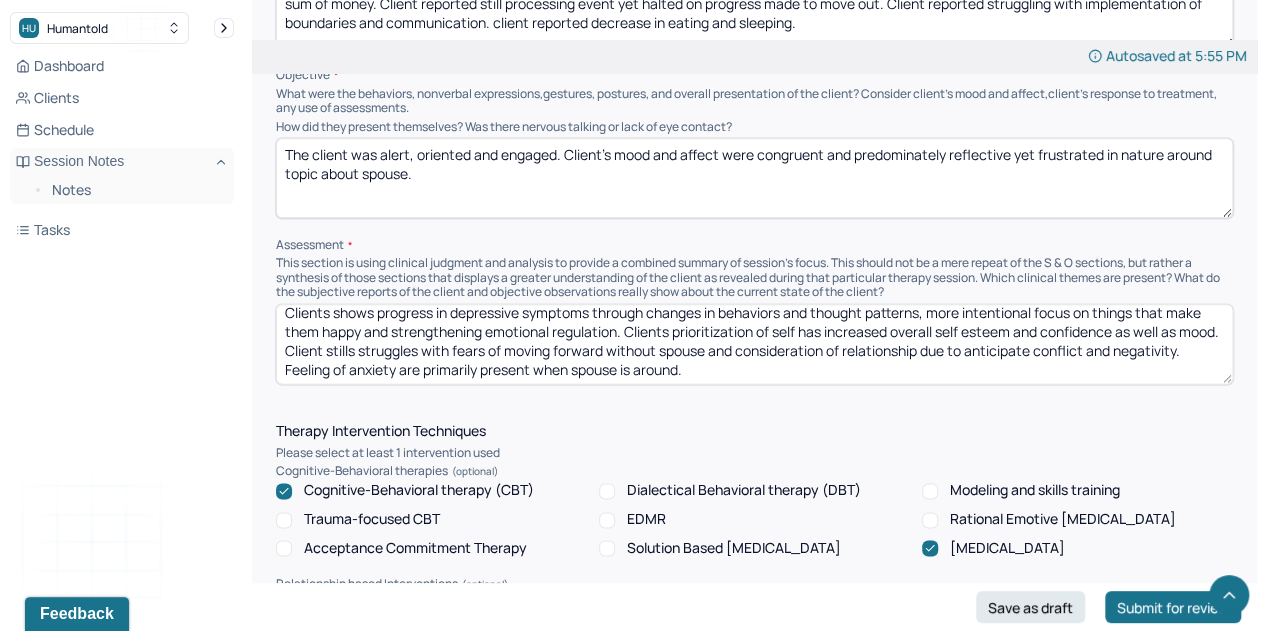 drag, startPoint x: 340, startPoint y: 309, endPoint x: 801, endPoint y: 372, distance: 465.28485 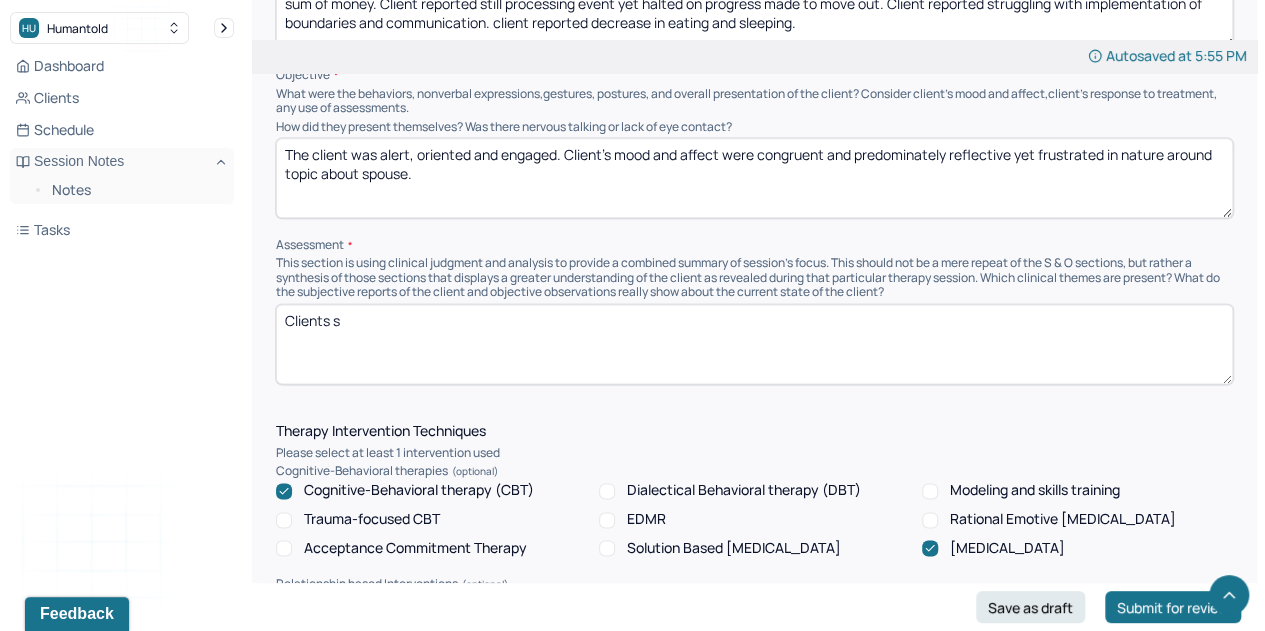 scroll, scrollTop: 0, scrollLeft: 0, axis: both 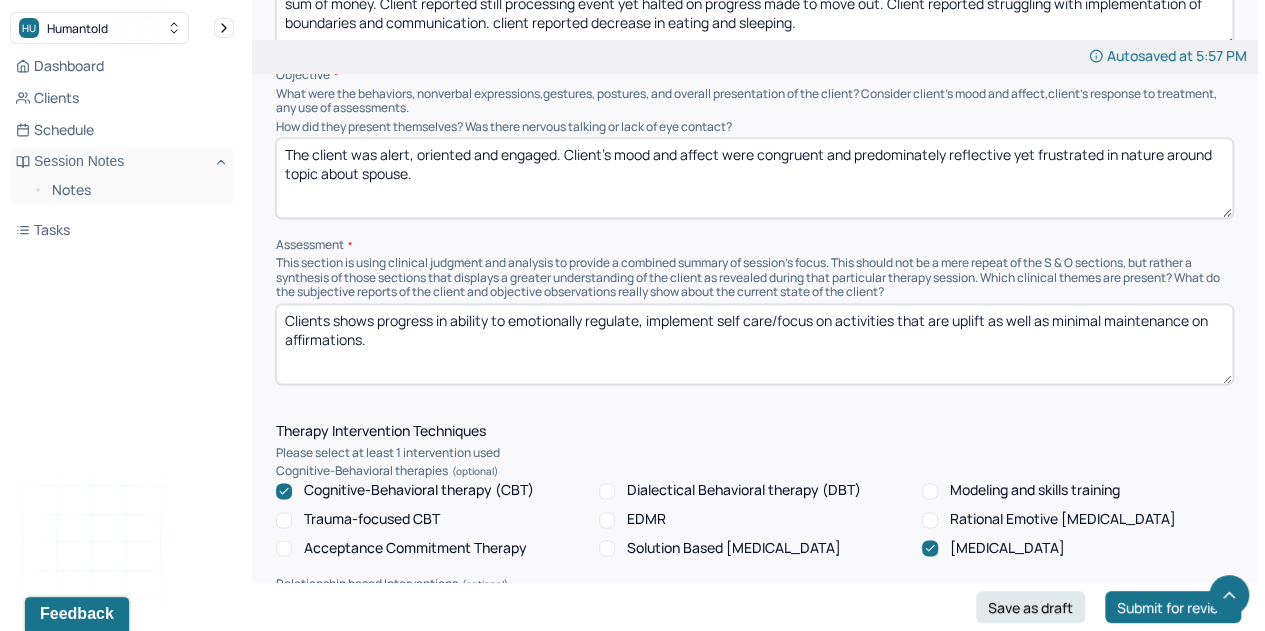 click on "Clients shows progress in ability to emotionally regulate, implement self care/focus on activities that are uplift as well as minimal maintanence on affirmations." at bounding box center [754, 344] 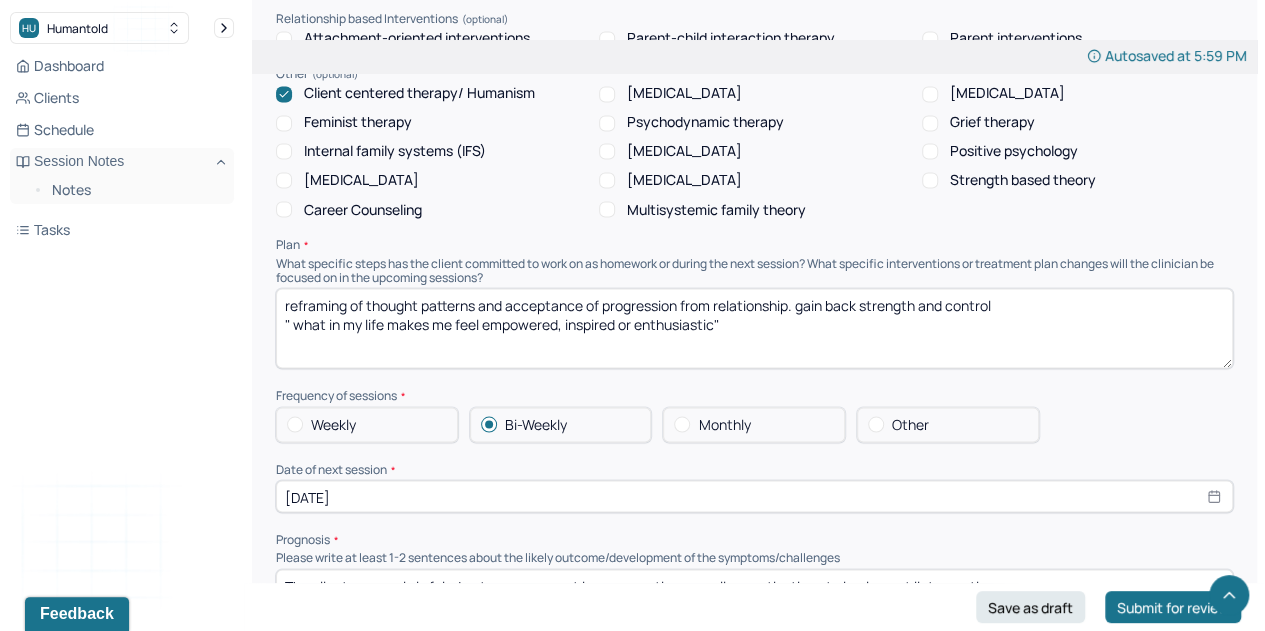 scroll, scrollTop: 1687, scrollLeft: 0, axis: vertical 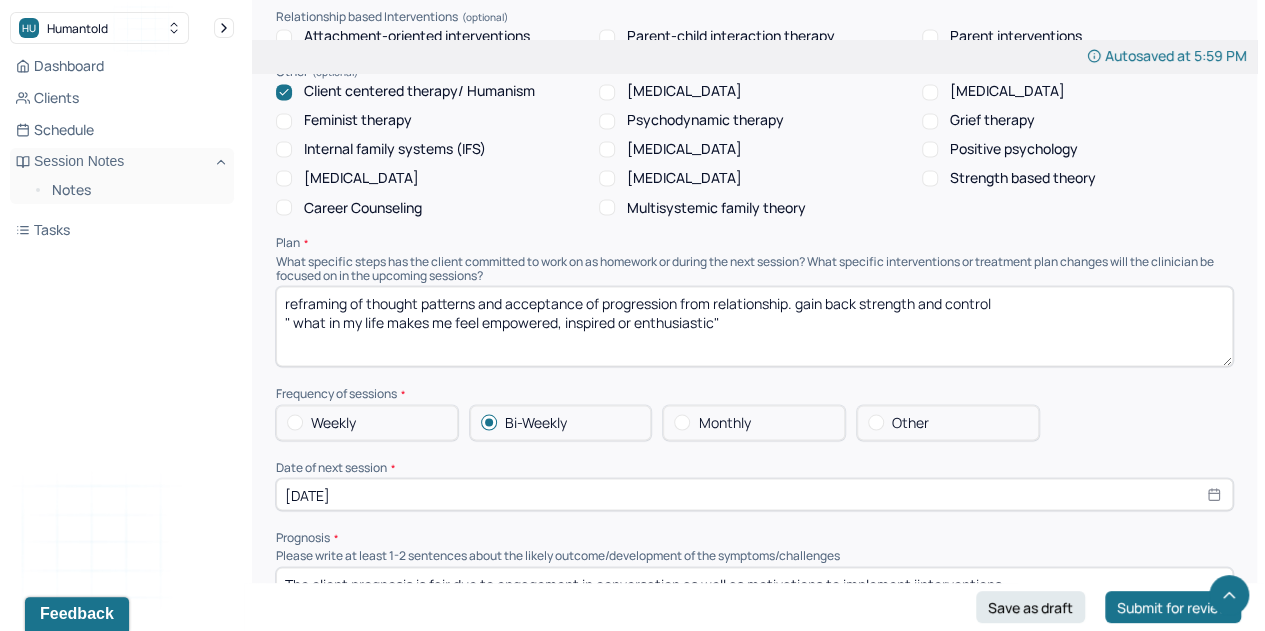 type on "Clients shows progress in ability to emotionally regulate, implement self care/focus on activities that are uplift as well as minimal maintenance on affirmations.  Clients struggles with maintaining positivity due to hostile work environment, working towards changing environment. Therapist implemented "I" statement exercise in order to help client with effective communication and development of boundaries within household." 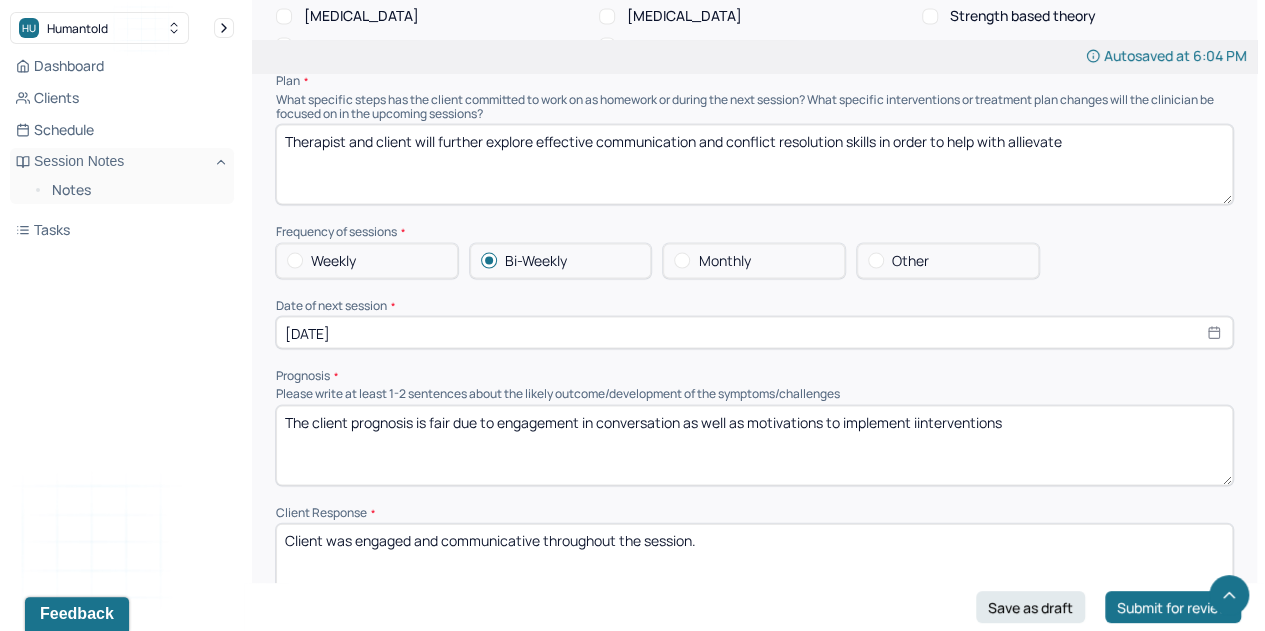 scroll, scrollTop: 1808, scrollLeft: 0, axis: vertical 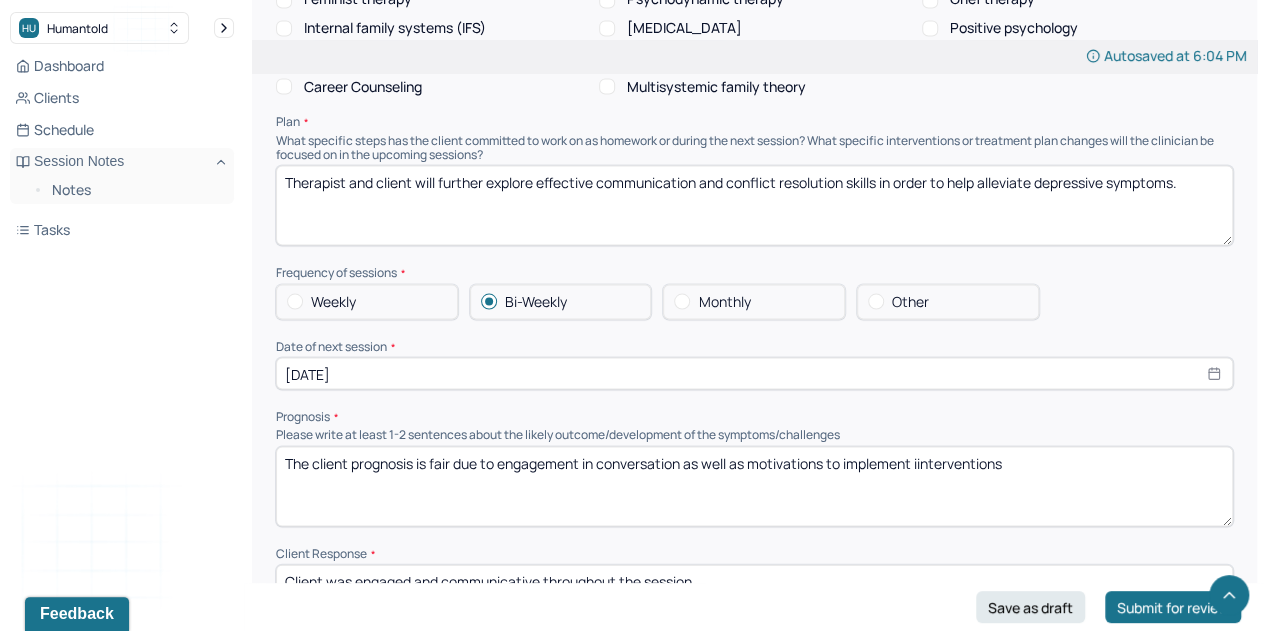 type on "Therapist and client will further explore effective communication and conflict resolution skills in order to help alleviate depressive symptoms." 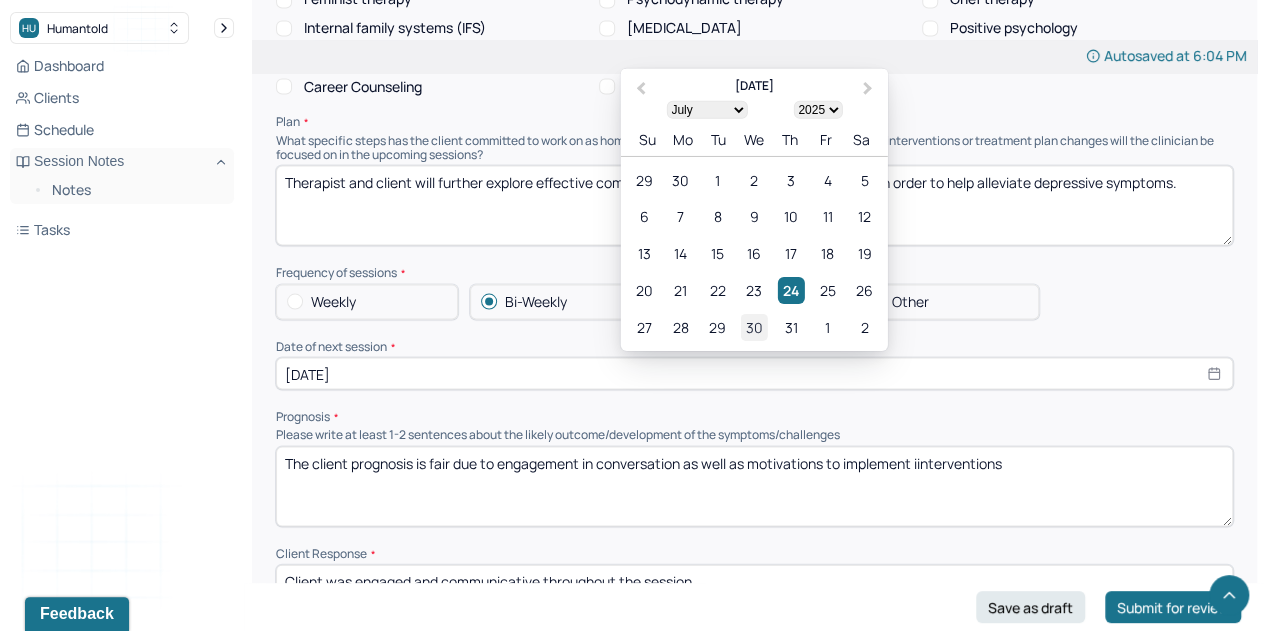 click on "30" at bounding box center [754, 326] 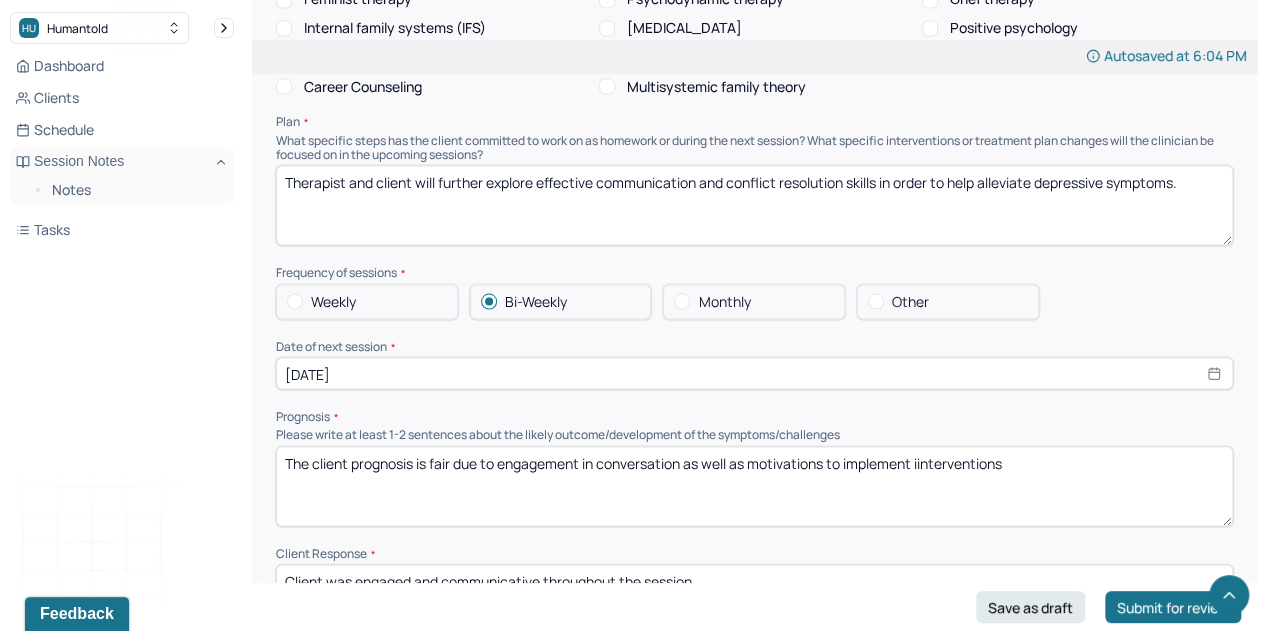 click on "The client prognosis is fair due to engagement in conversation as well as motivations to implement iinterventions" at bounding box center [754, 486] 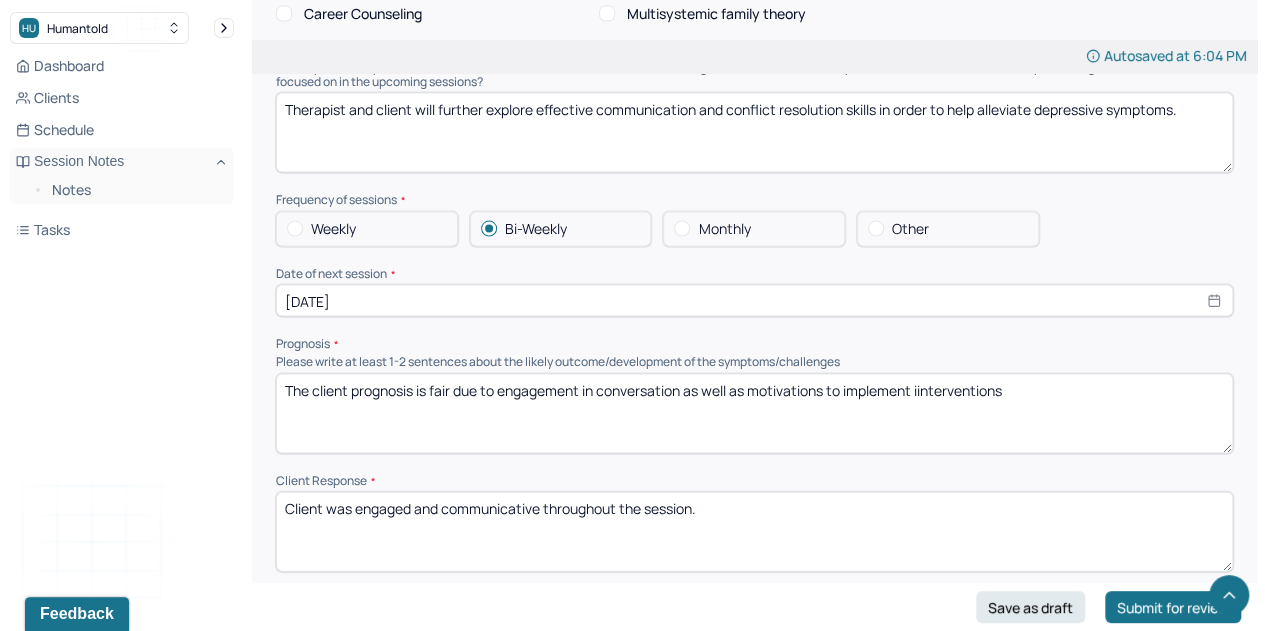 scroll, scrollTop: 1882, scrollLeft: 0, axis: vertical 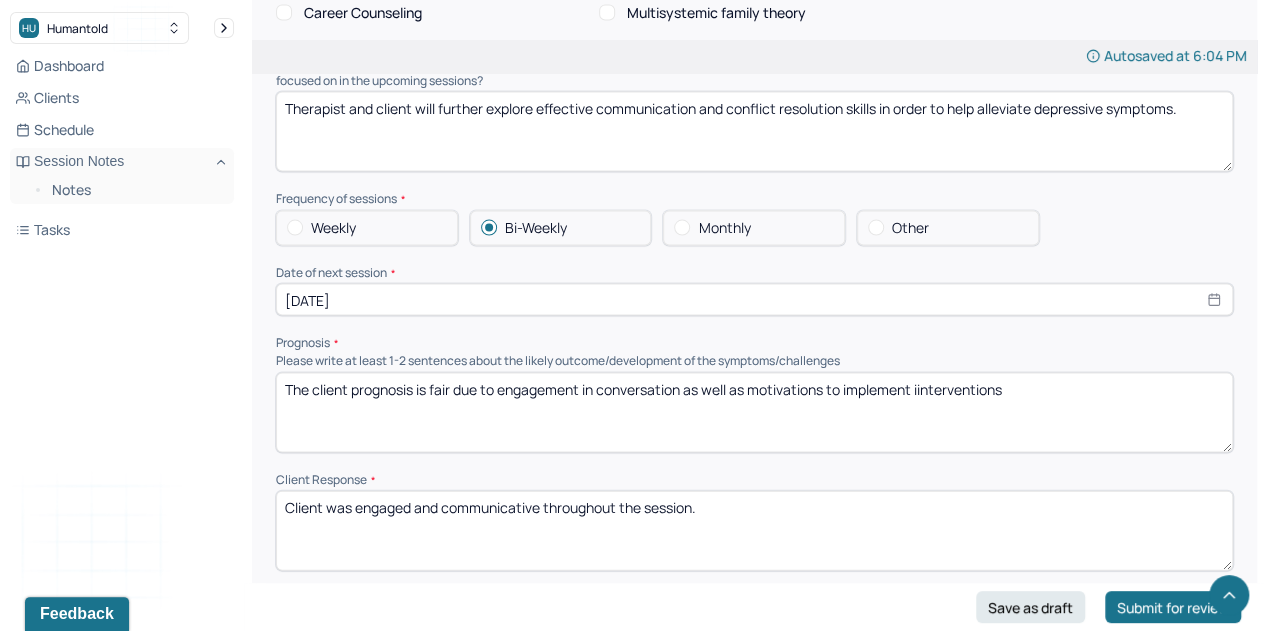 click on "The client prognosis is fair due to engagement in conversation as well as motivations to implement iinterventions" at bounding box center [754, 412] 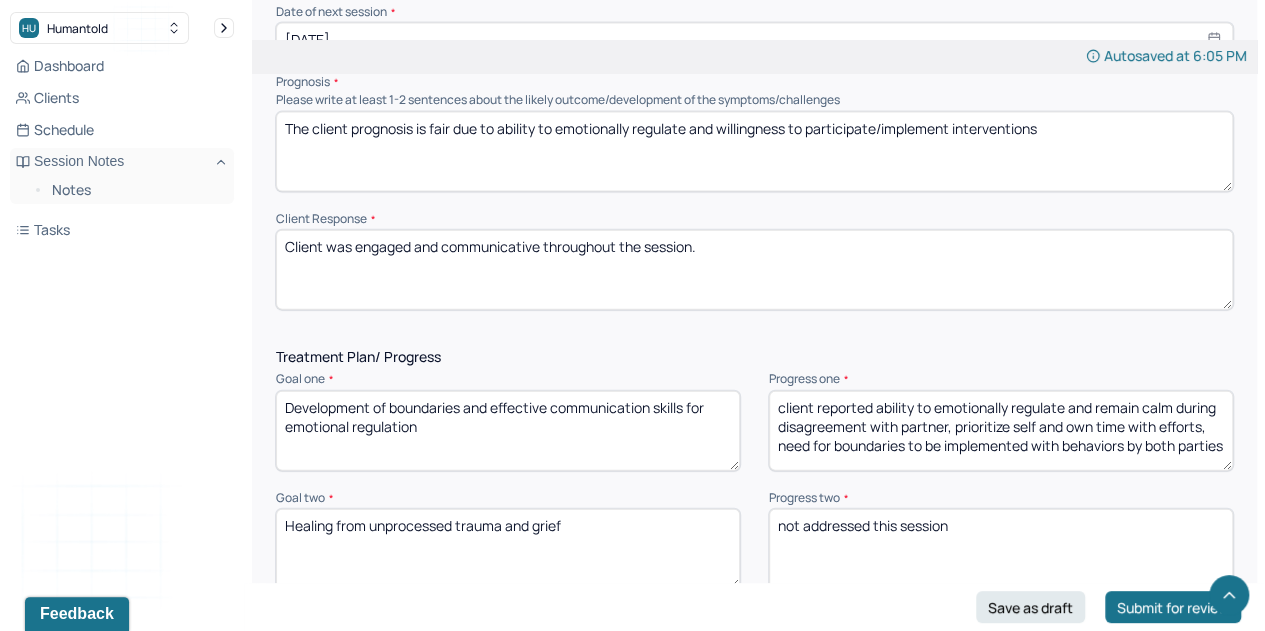 scroll, scrollTop: 2143, scrollLeft: 0, axis: vertical 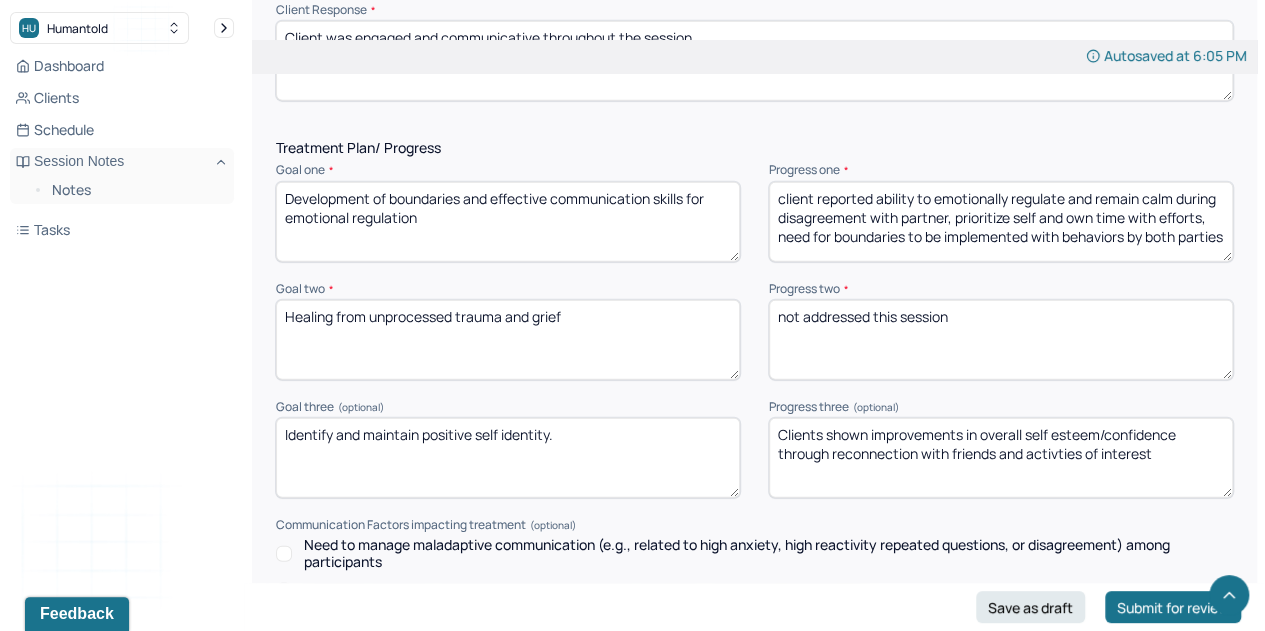 type on "The client prognosis is fair due to ability to emotionally regulate and willingness to participate/implement interventions" 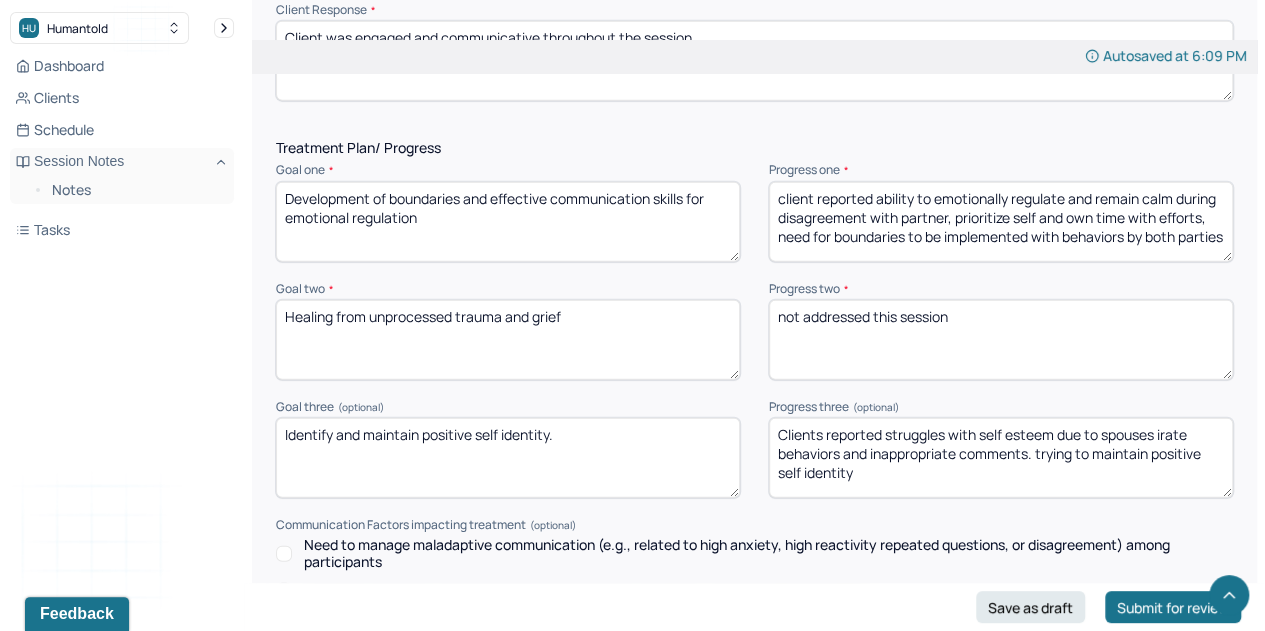 type on "Clients reported struggles with self esteem due to spouses irate behaviors and inappropriate comments. trying to maintain positive self identity" 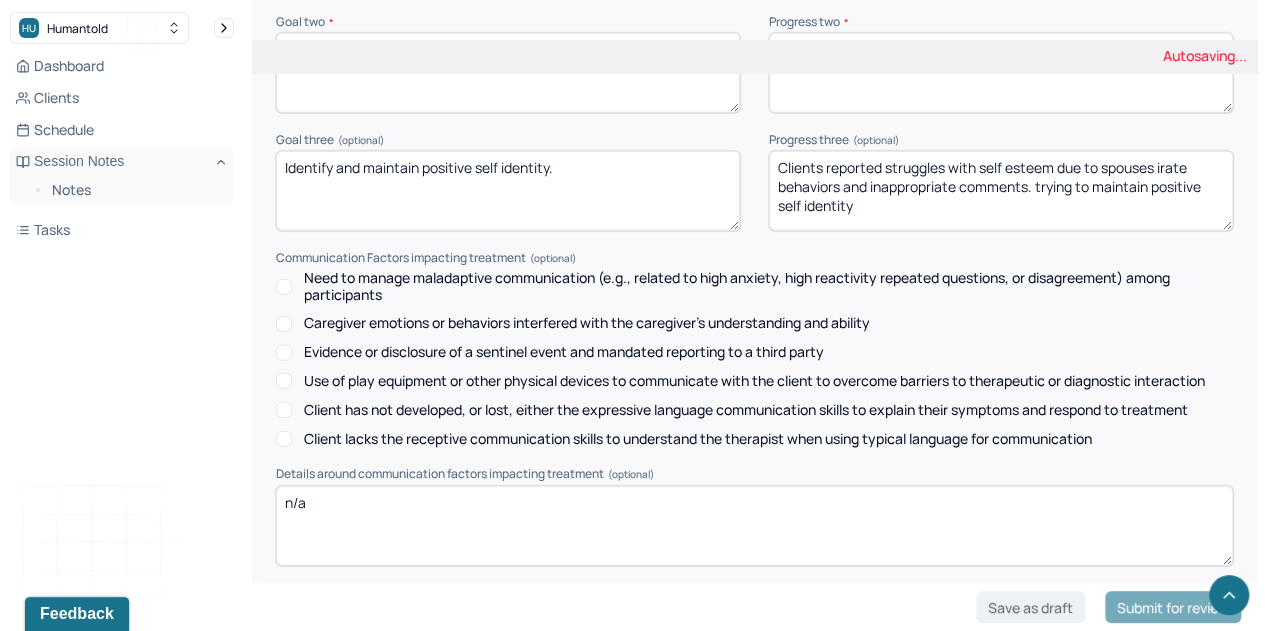 scroll, scrollTop: 2763, scrollLeft: 0, axis: vertical 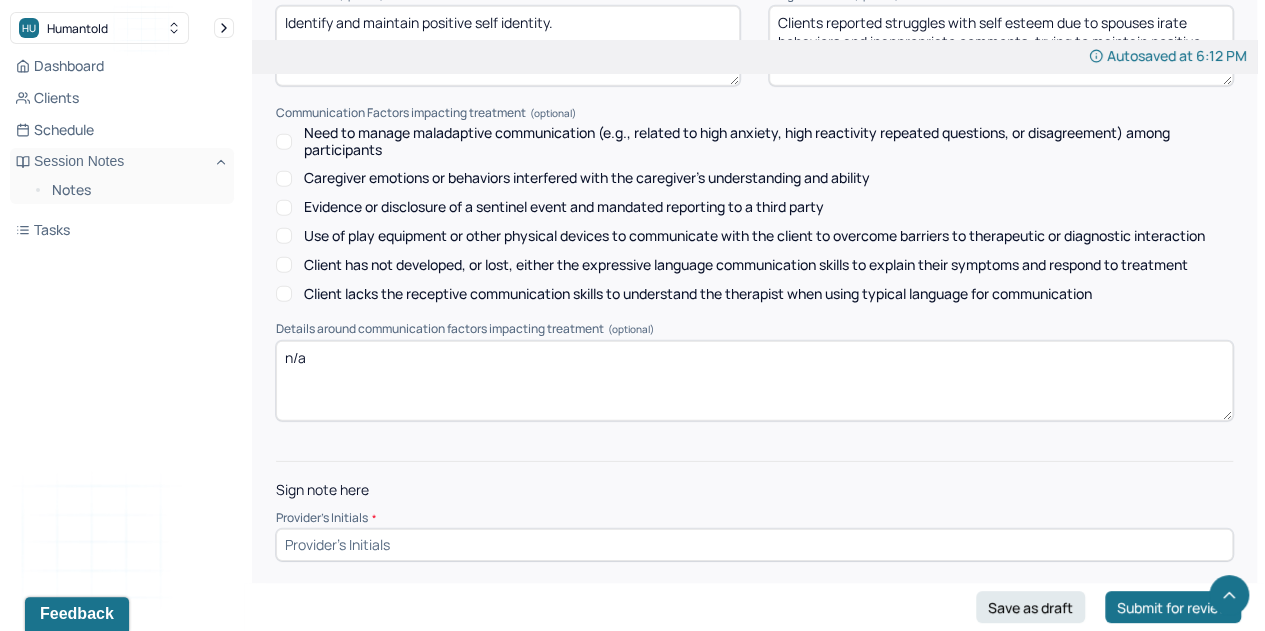 type on "Implementation of "I" statements  was used to help with effective communication and boundaries, challenges with nervousness/afraid of reactions." 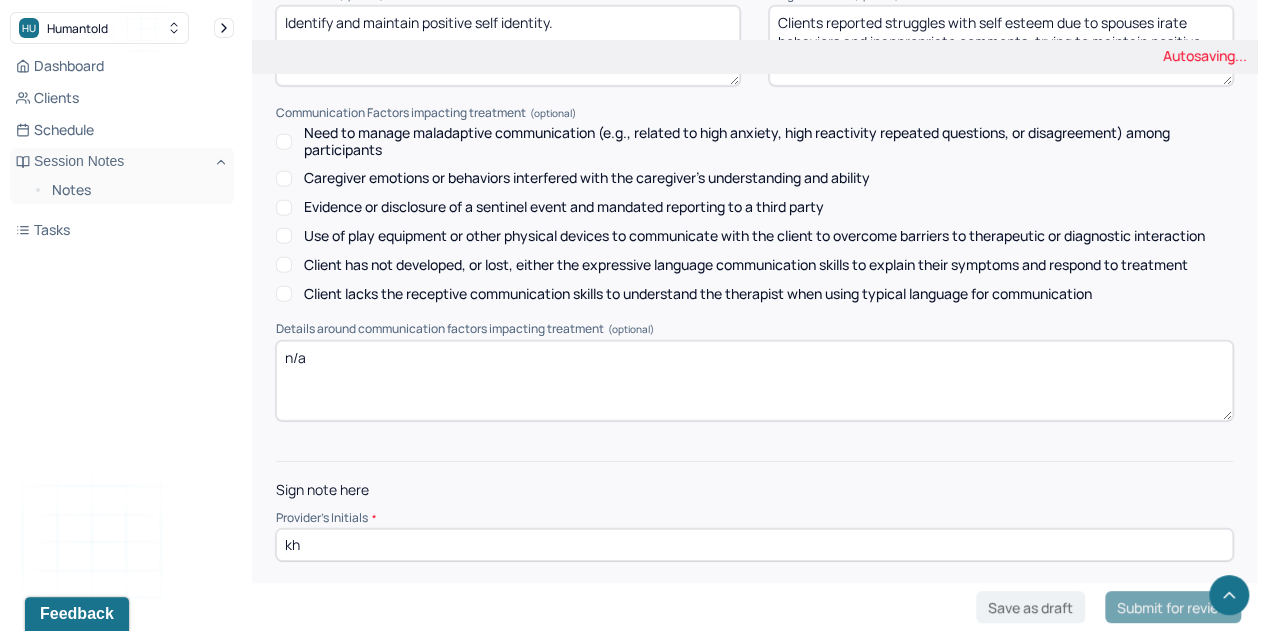 type on "kh" 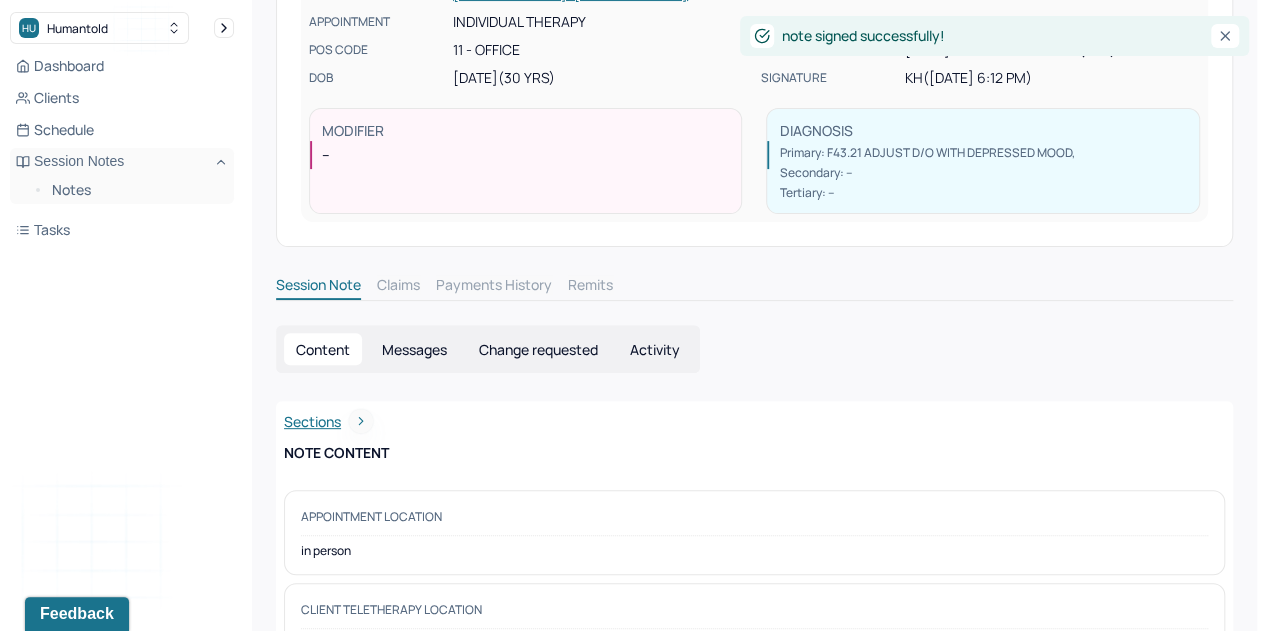 scroll, scrollTop: 0, scrollLeft: 0, axis: both 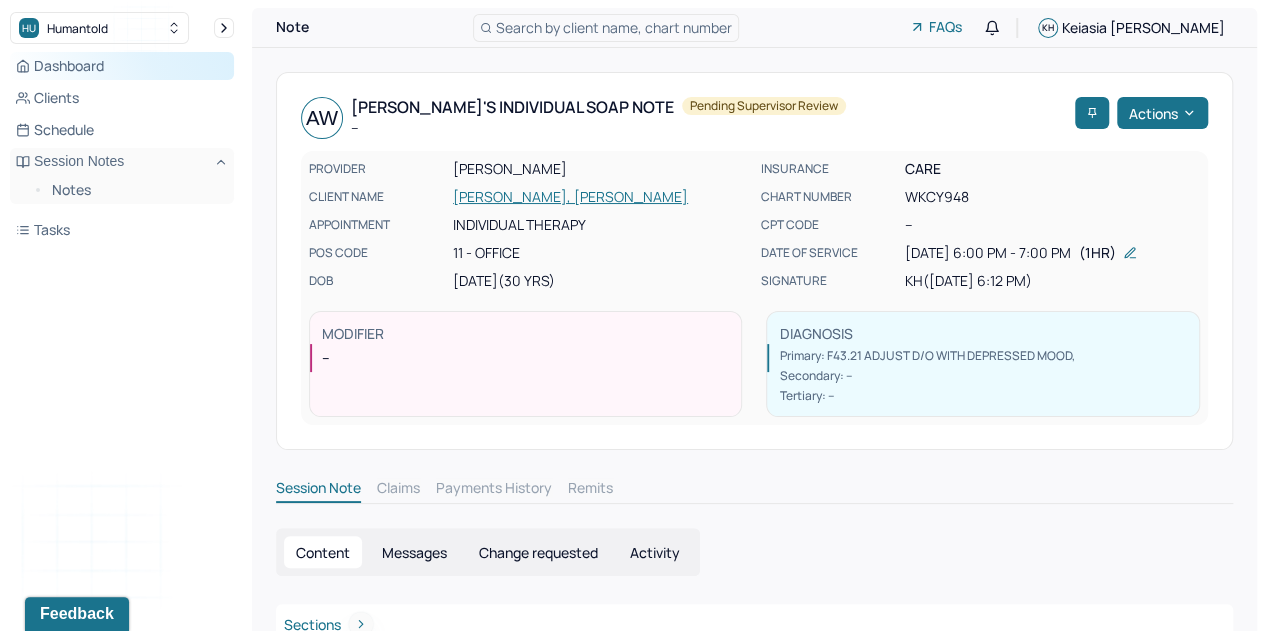 click on "Dashboard" at bounding box center (122, 66) 